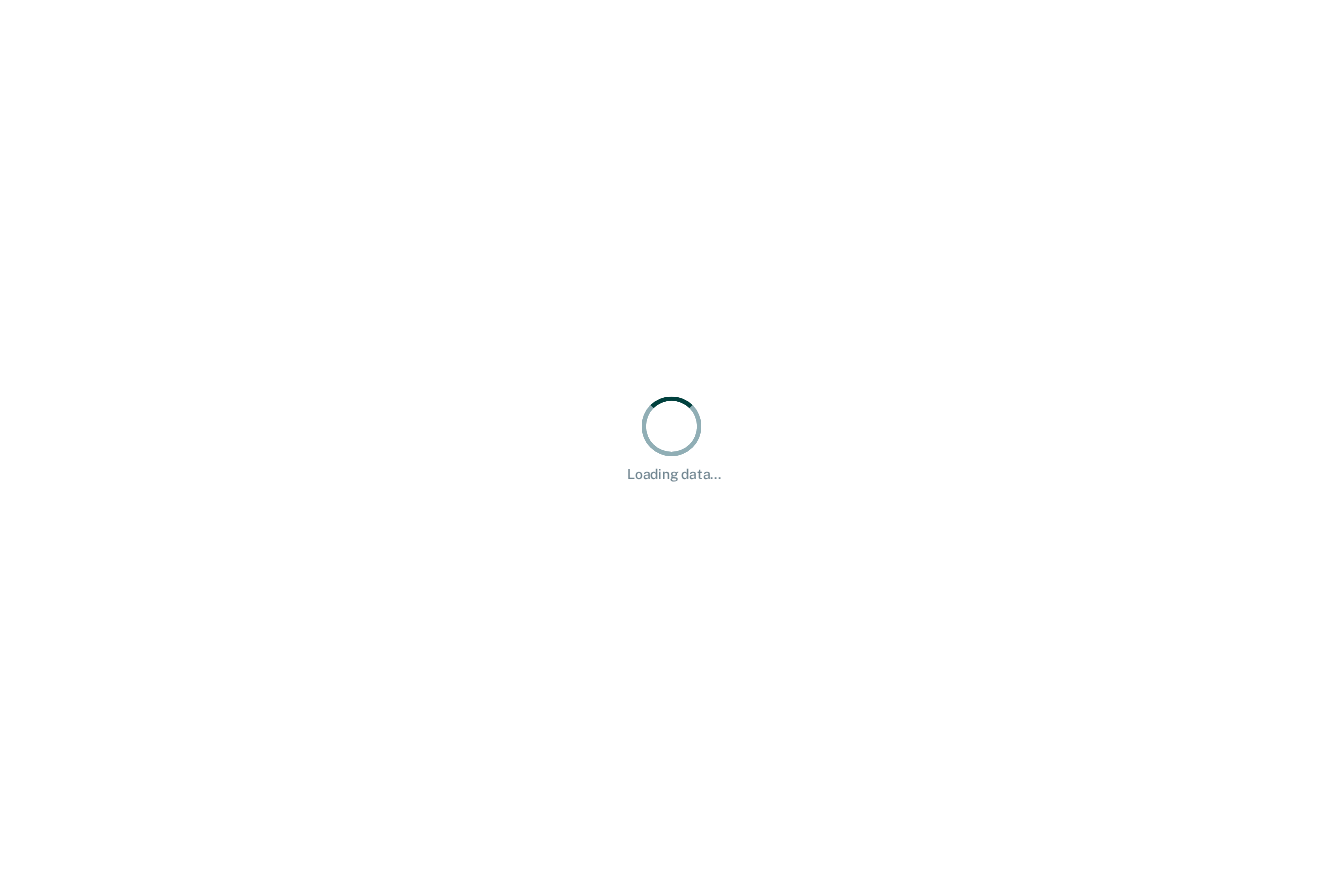 scroll, scrollTop: 0, scrollLeft: 0, axis: both 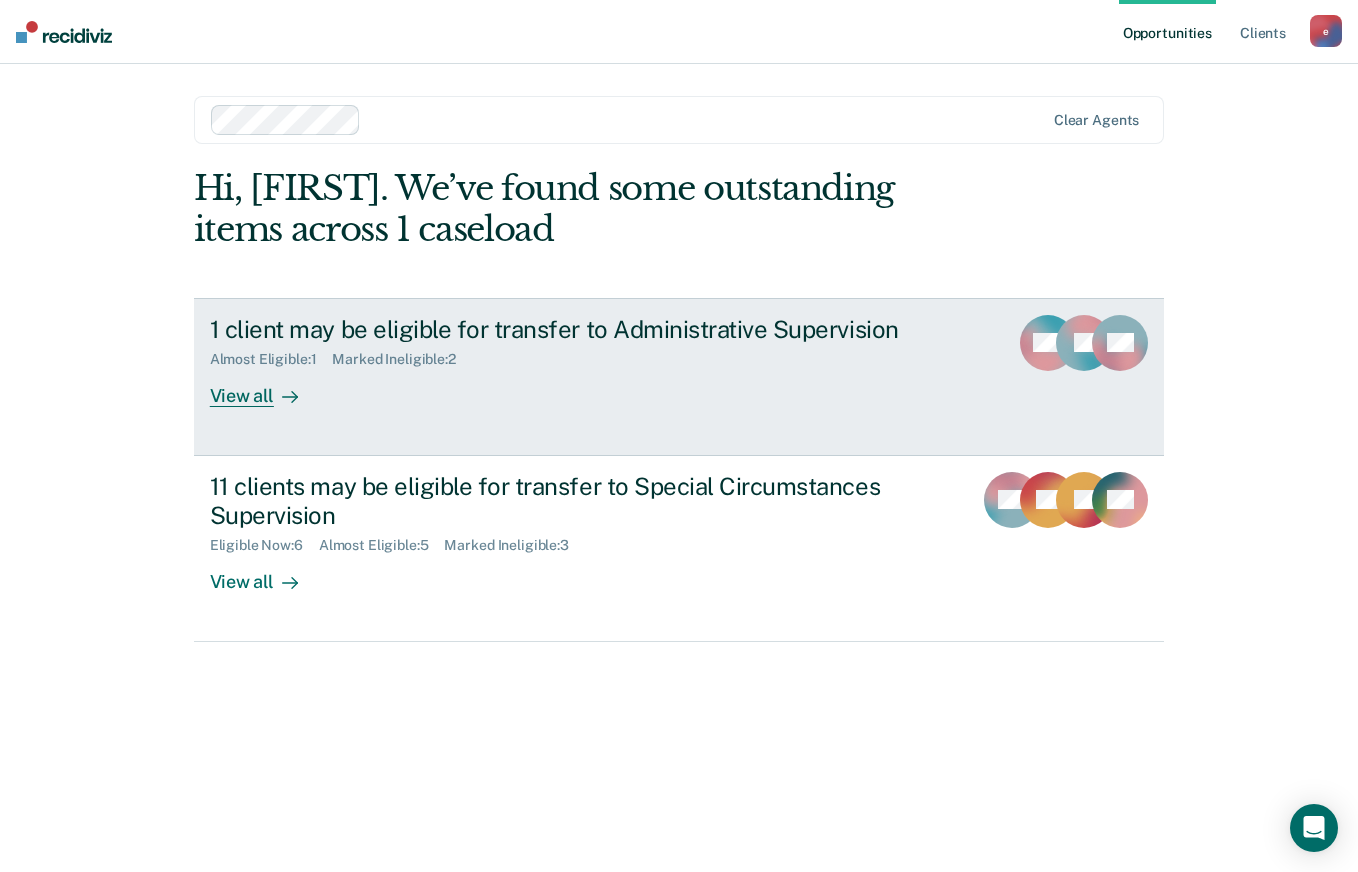 click on "View all" at bounding box center (266, 387) 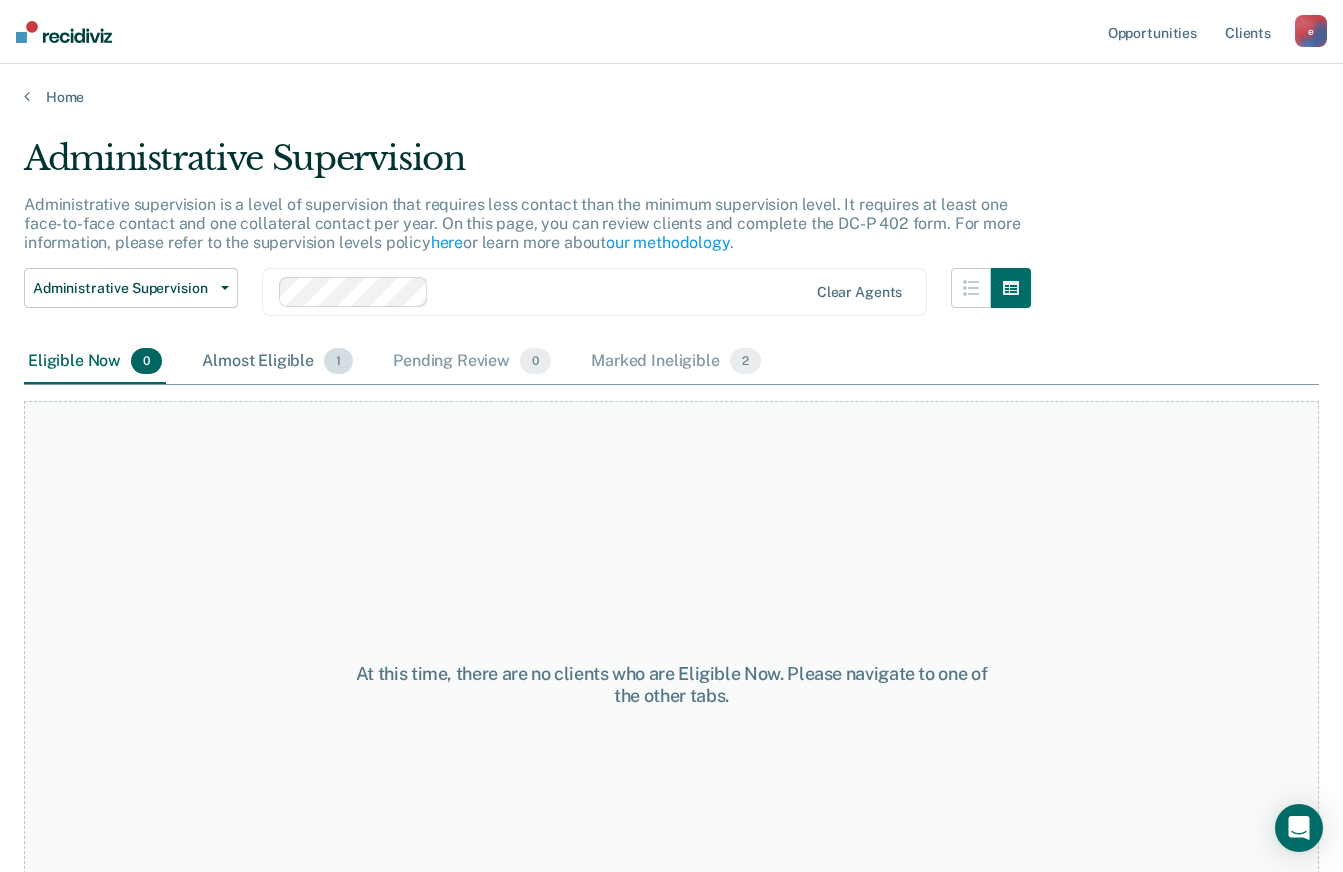 click on "Almost Eligible 1" at bounding box center (277, 362) 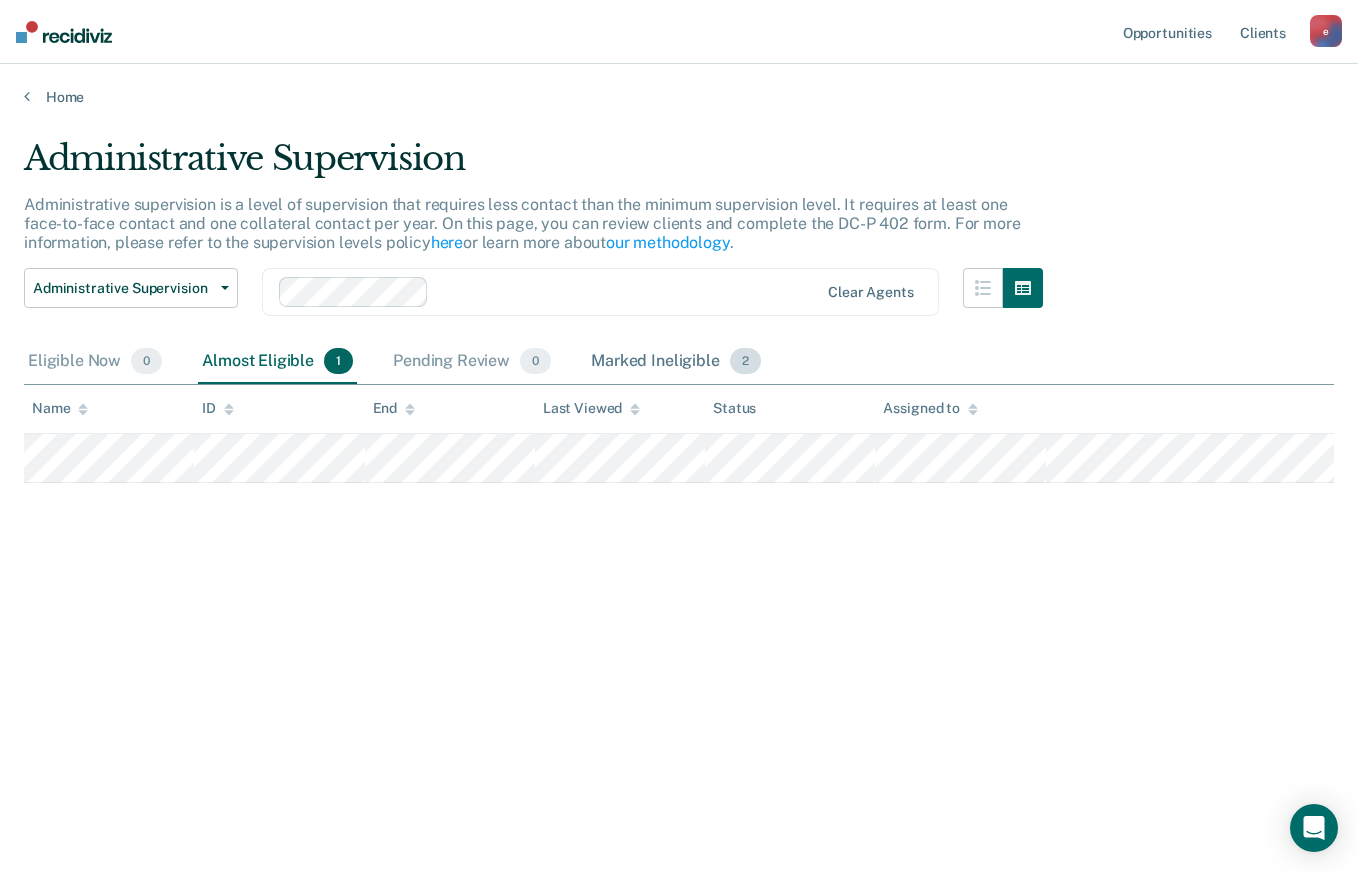 click on "Marked Ineligible 2" at bounding box center [676, 362] 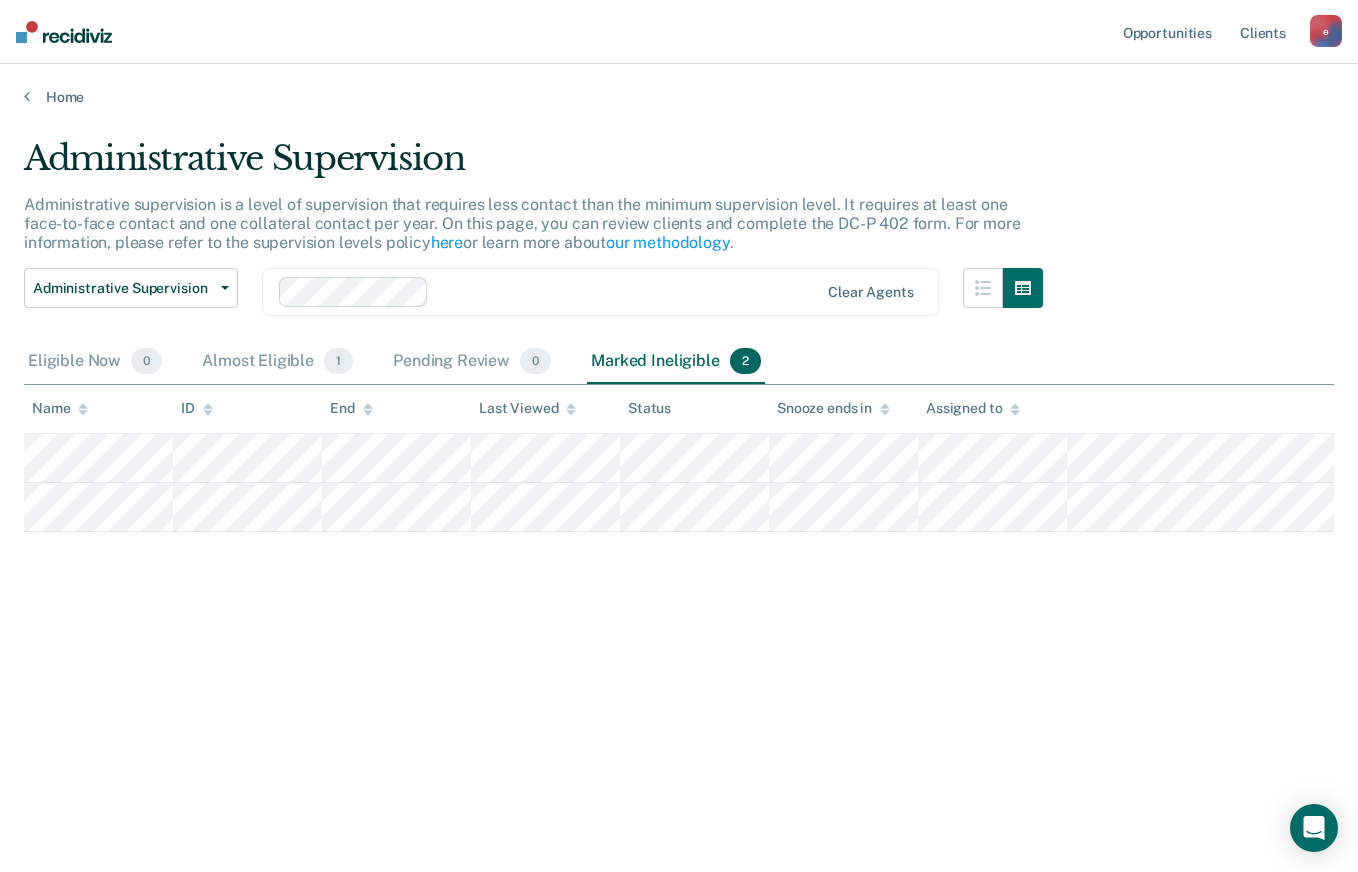 click at bounding box center (64, 32) 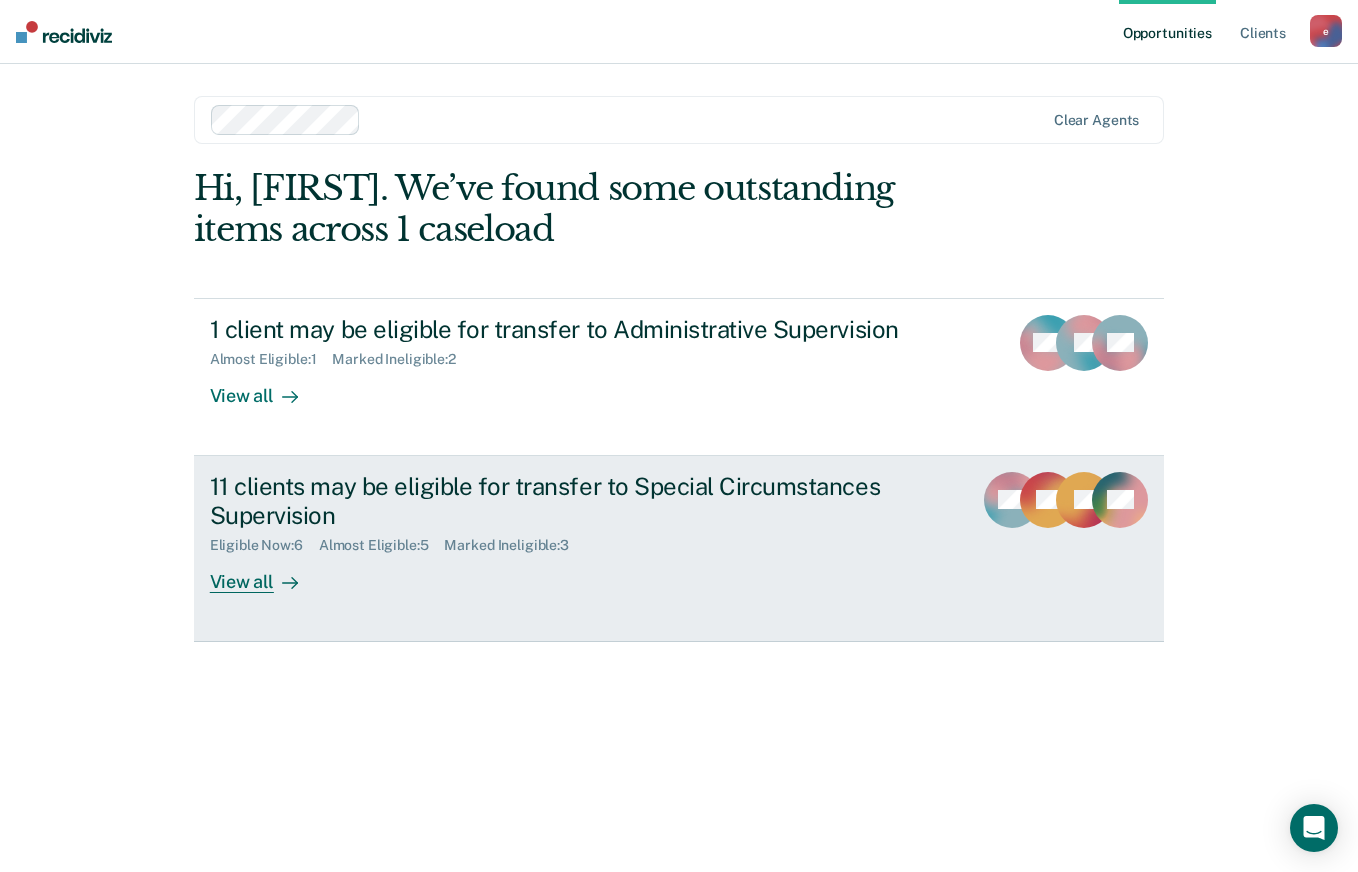 click on "Eligible Now :  6" at bounding box center (264, 545) 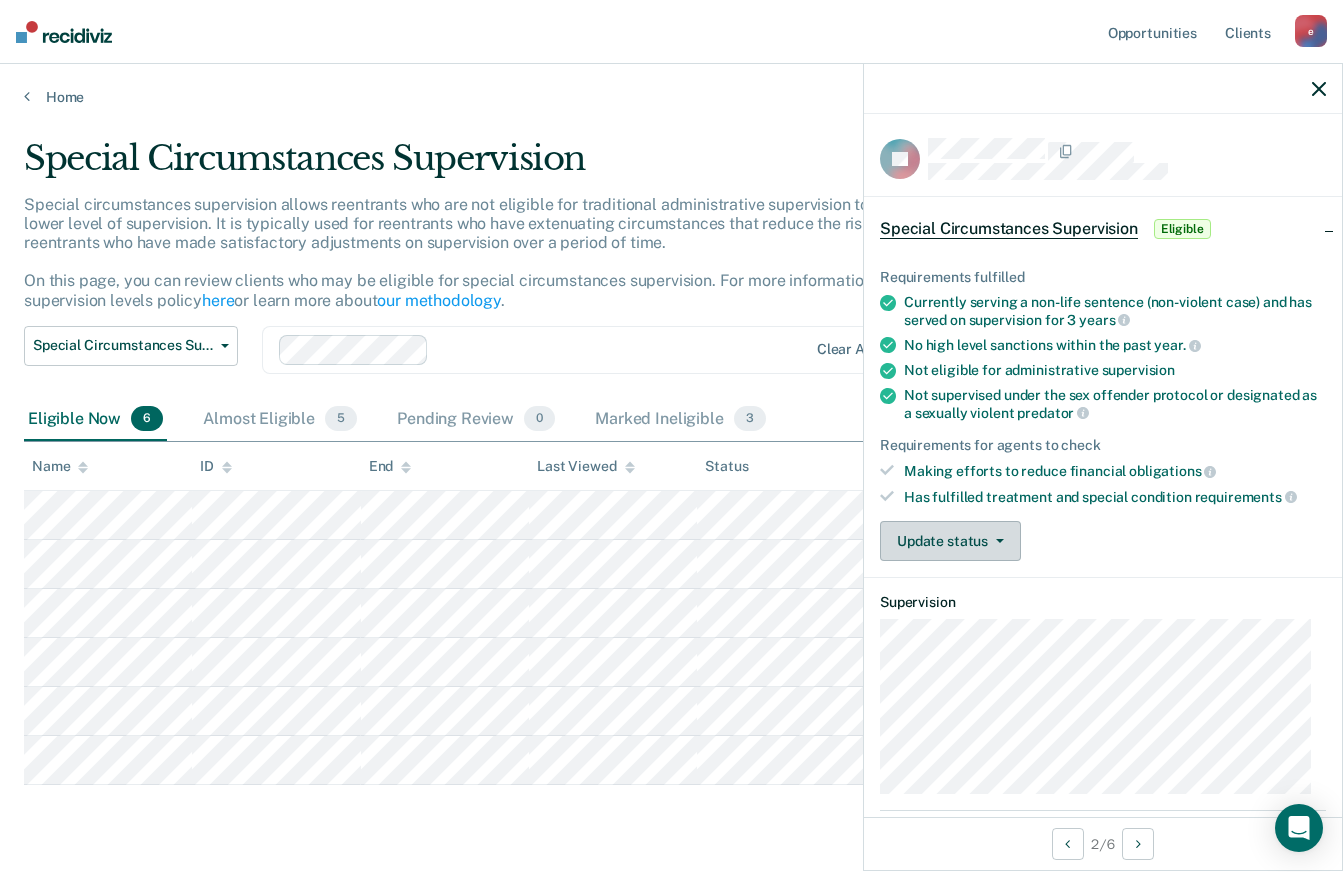 click on "Update status" at bounding box center (950, 541) 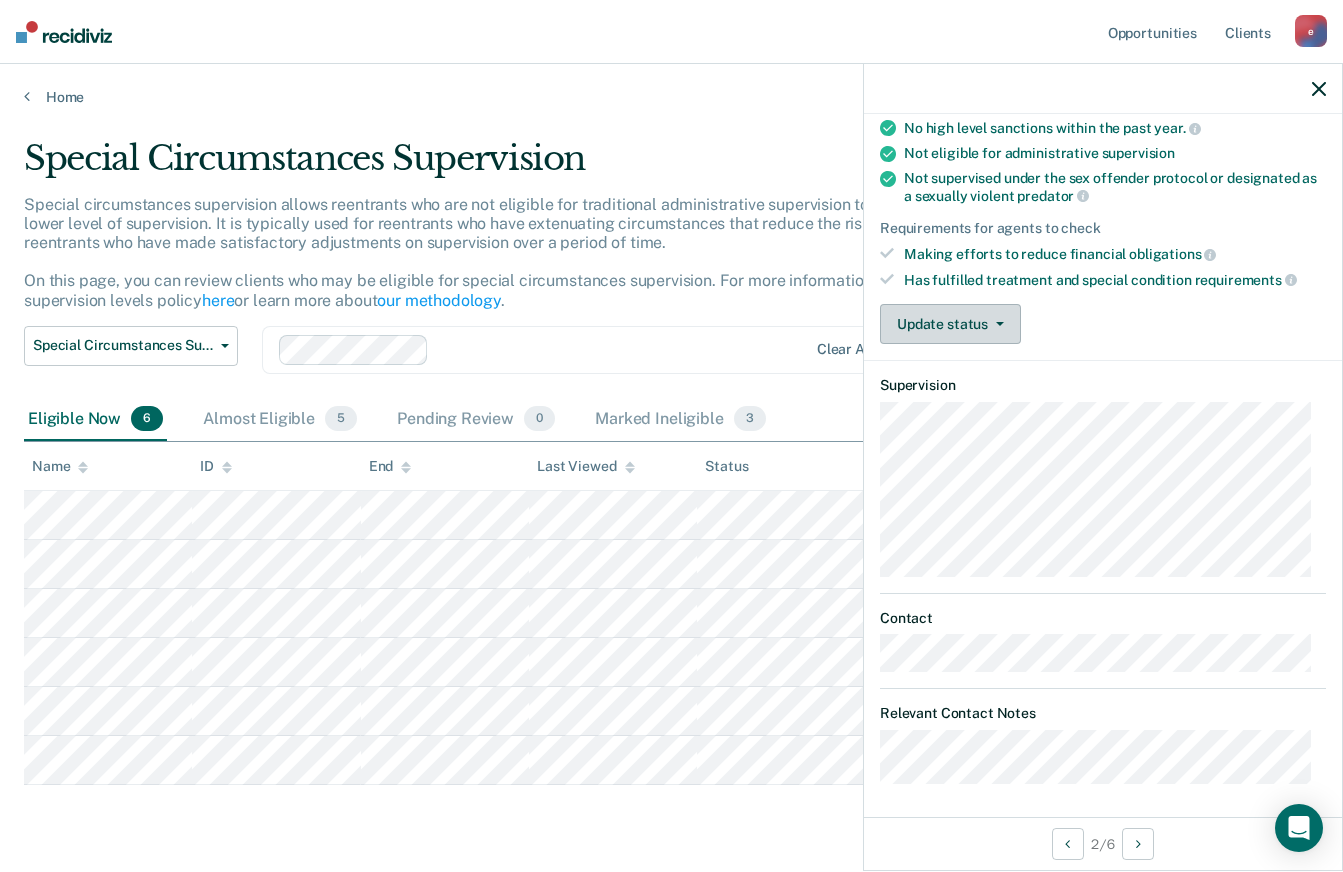 scroll, scrollTop: 219, scrollLeft: 0, axis: vertical 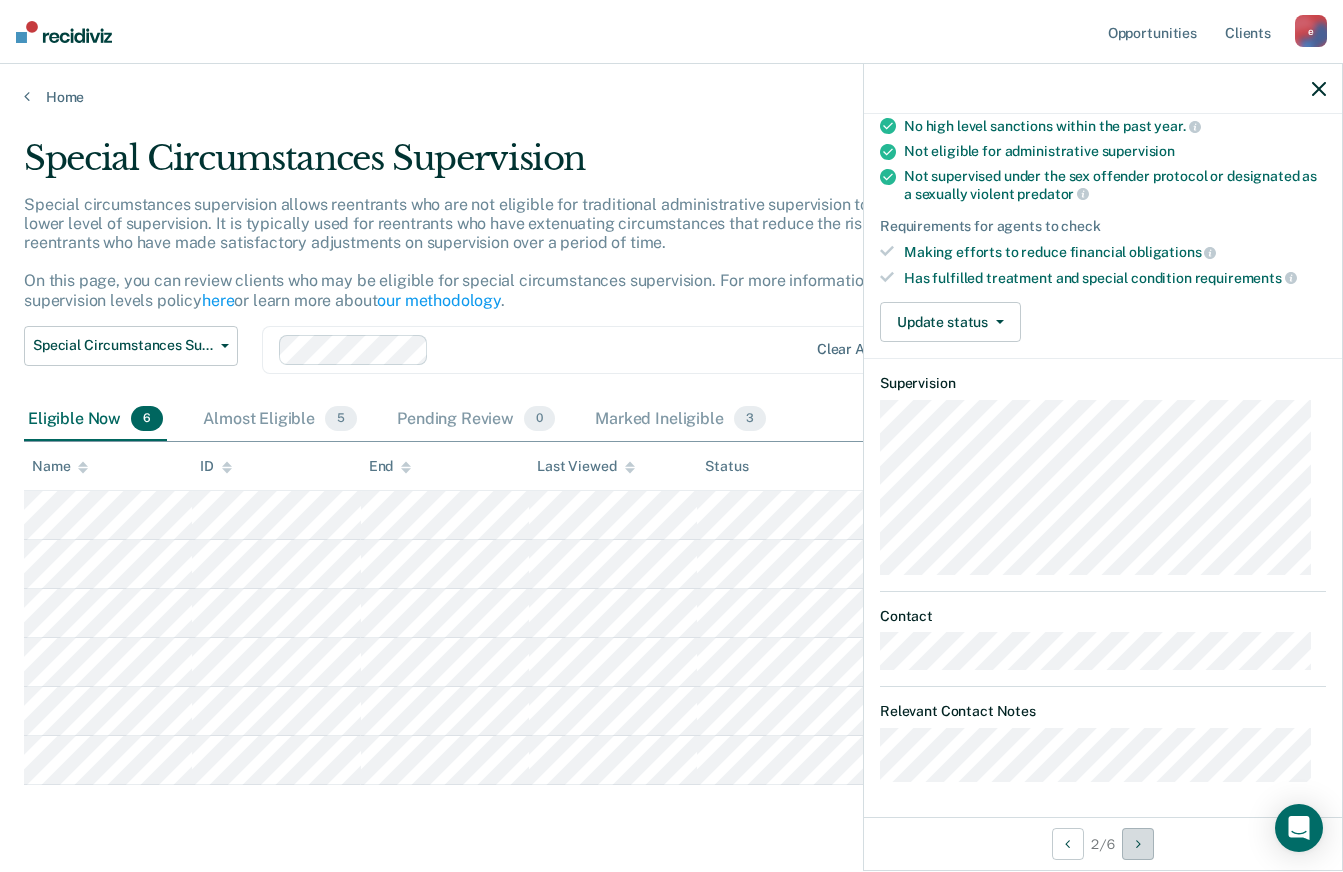 click at bounding box center [1138, 844] 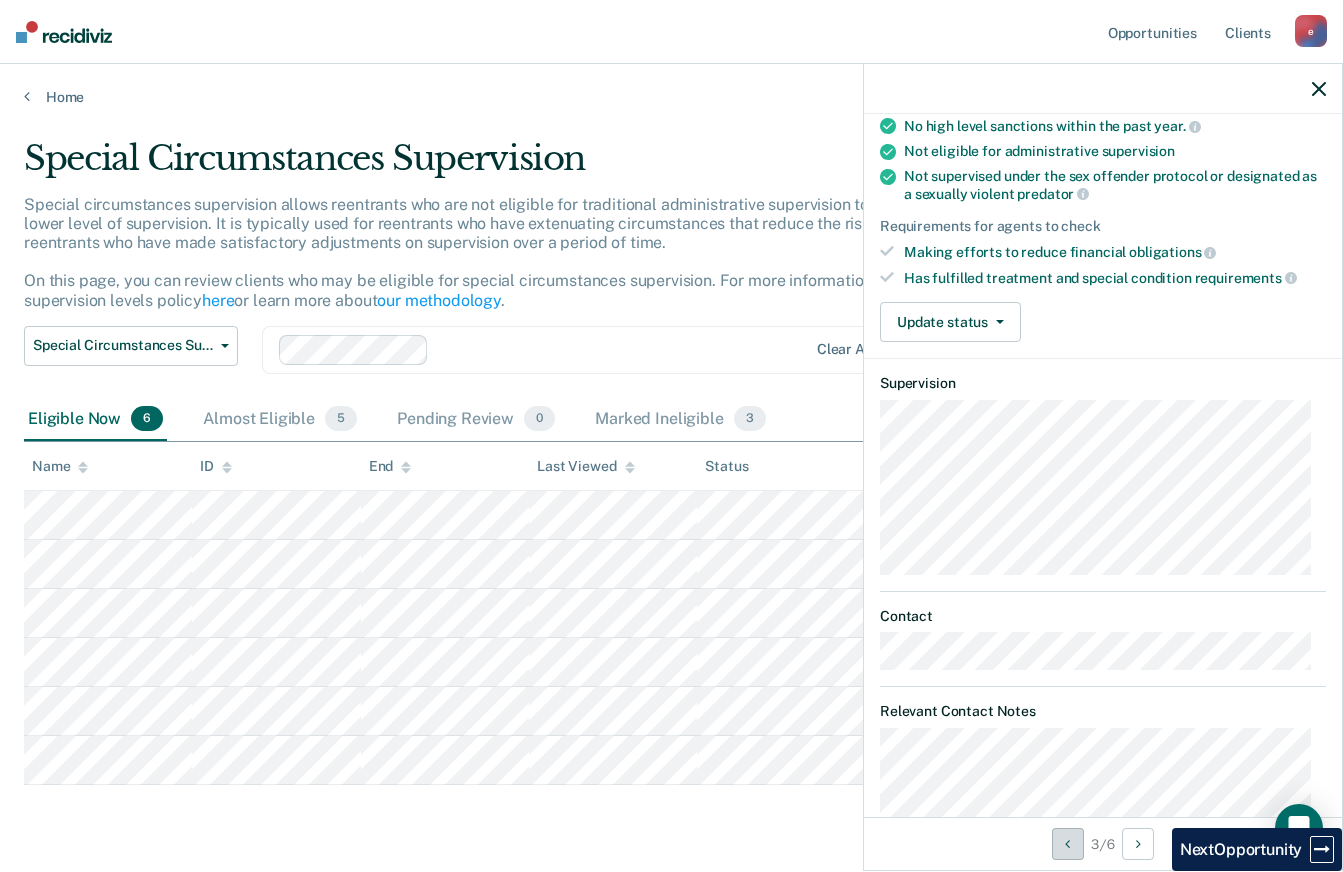 click at bounding box center (1067, 844) 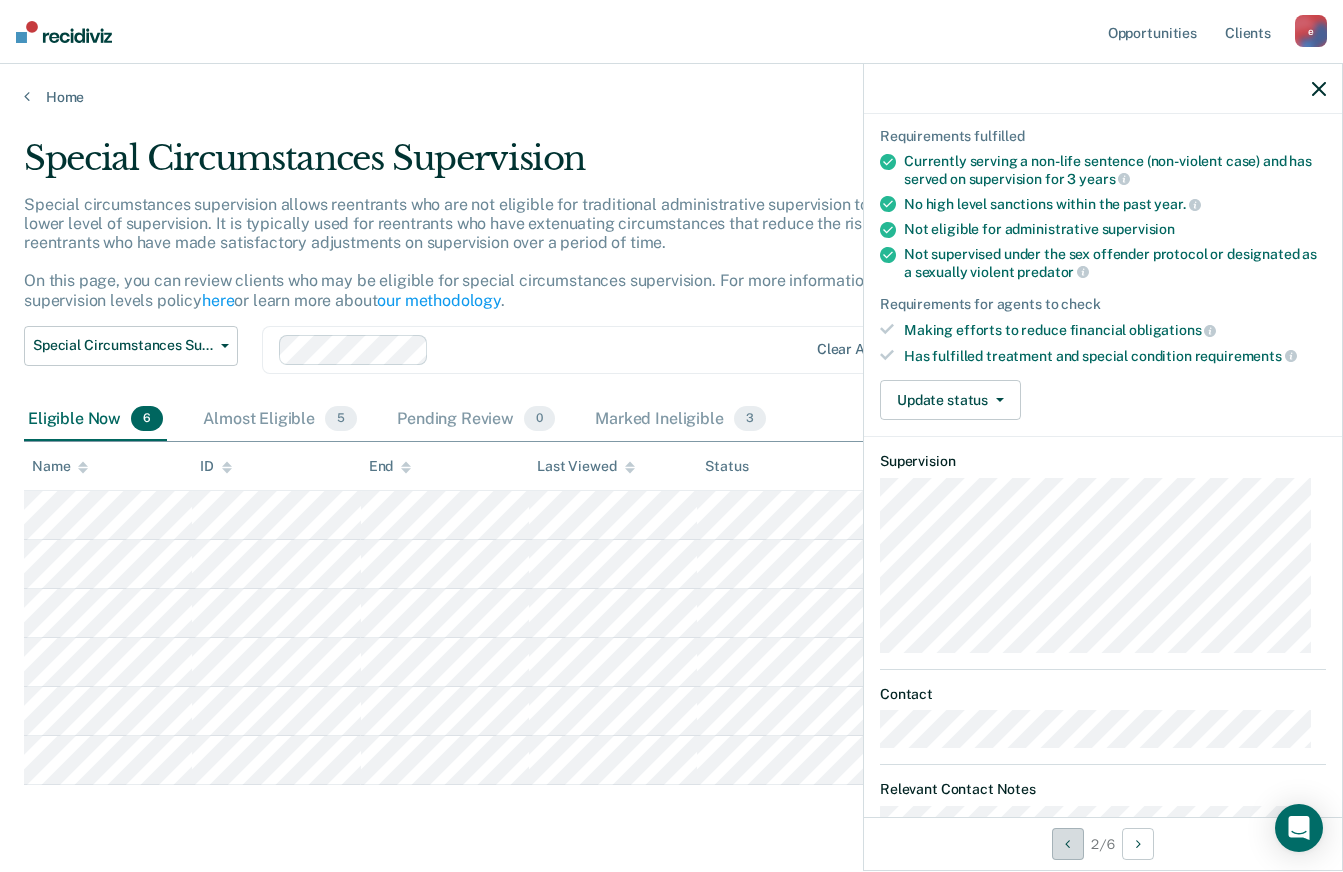 scroll, scrollTop: 219, scrollLeft: 0, axis: vertical 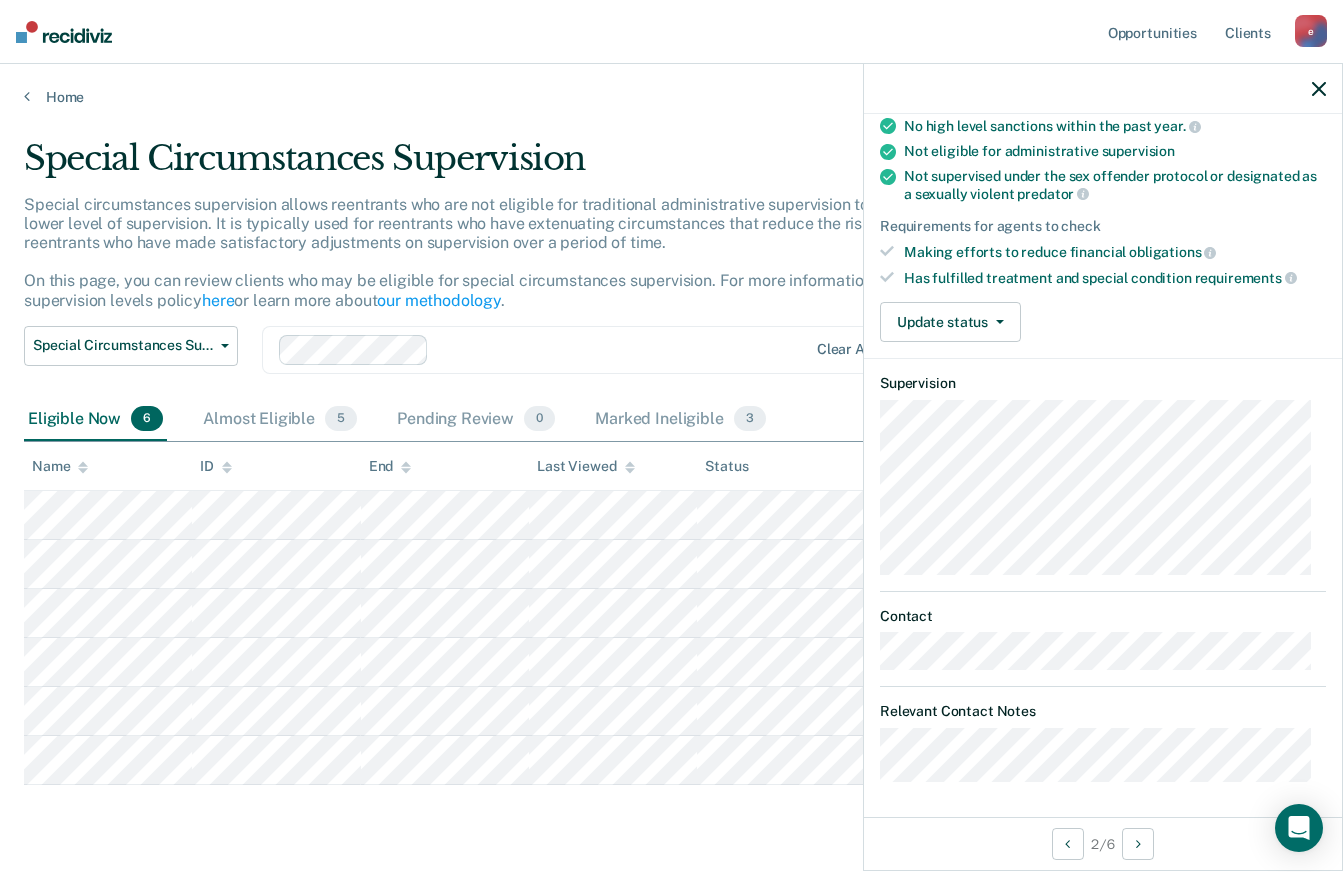 click on "Making efforts to reduce financial   obligations" at bounding box center (1115, 92) 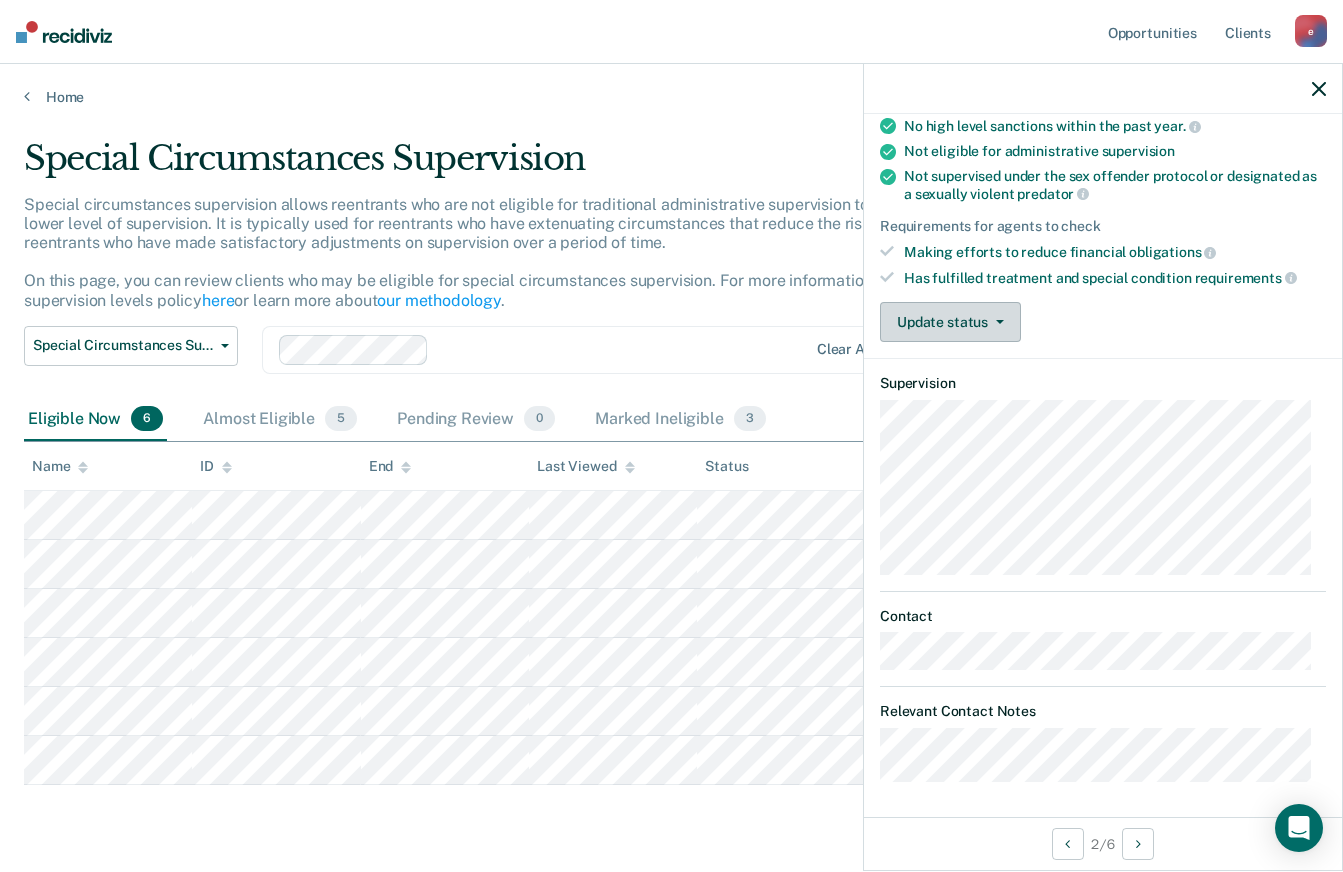 click on "Update status" at bounding box center (950, 322) 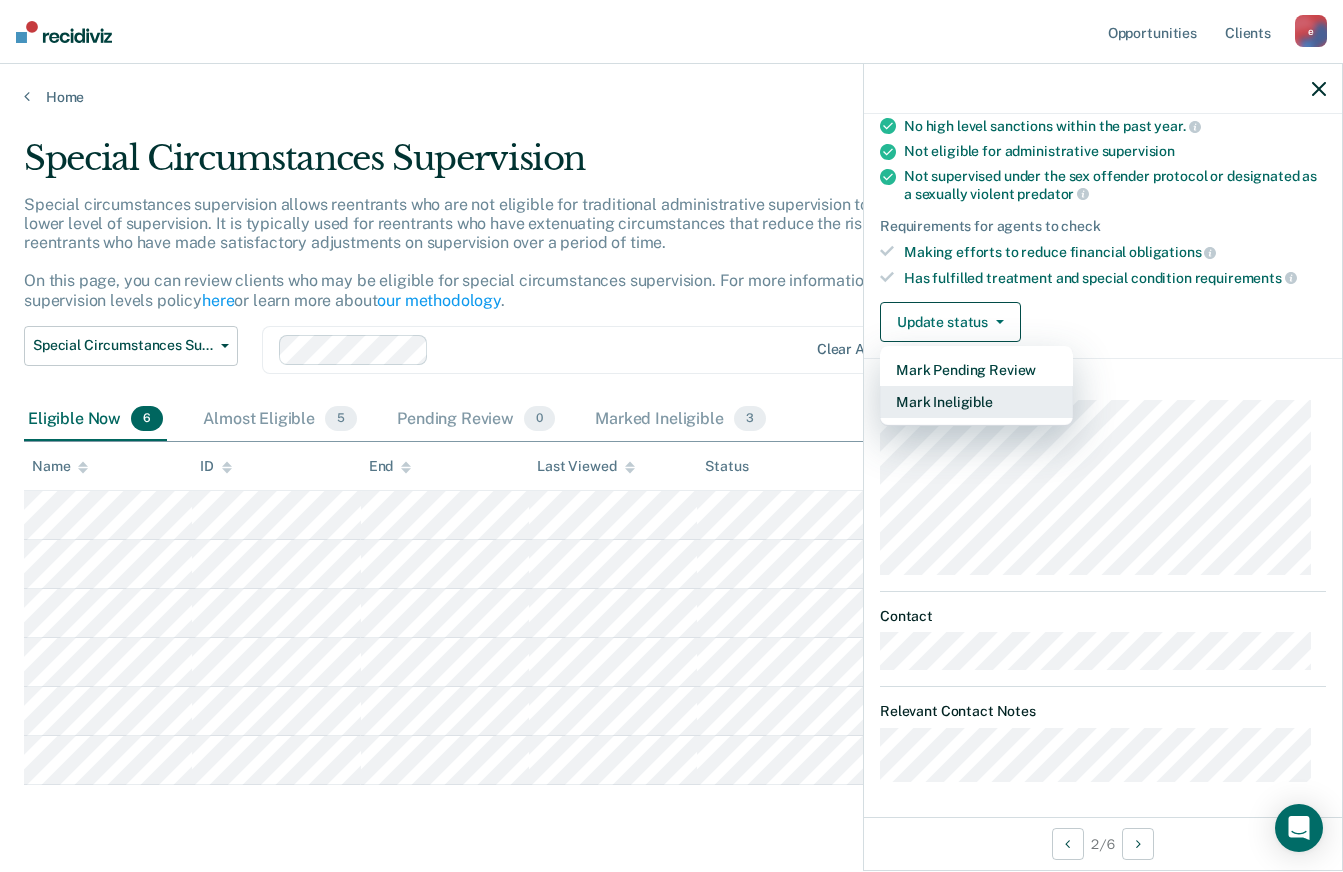 click on "Mark Ineligible" at bounding box center [976, 402] 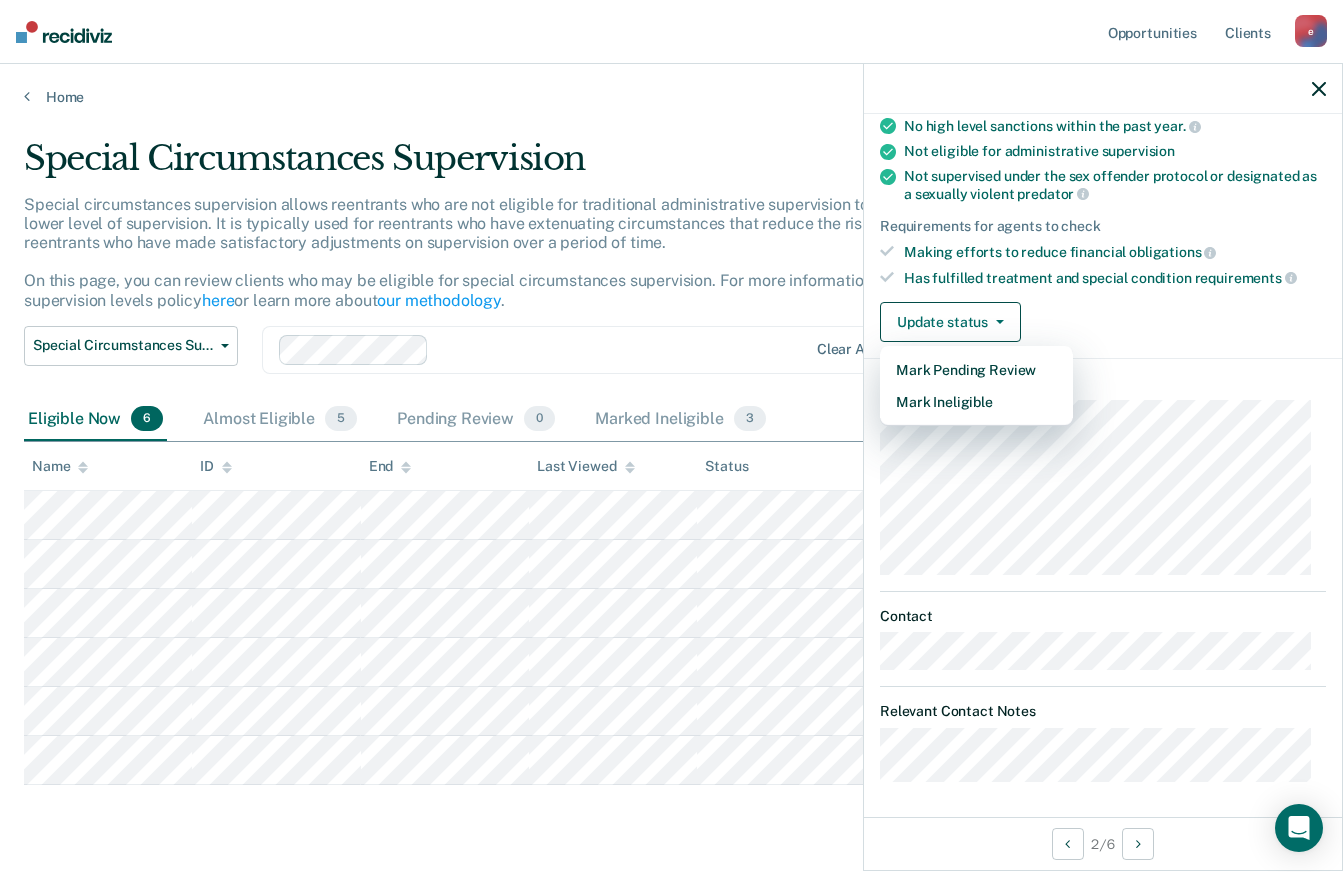 scroll, scrollTop: 0, scrollLeft: 0, axis: both 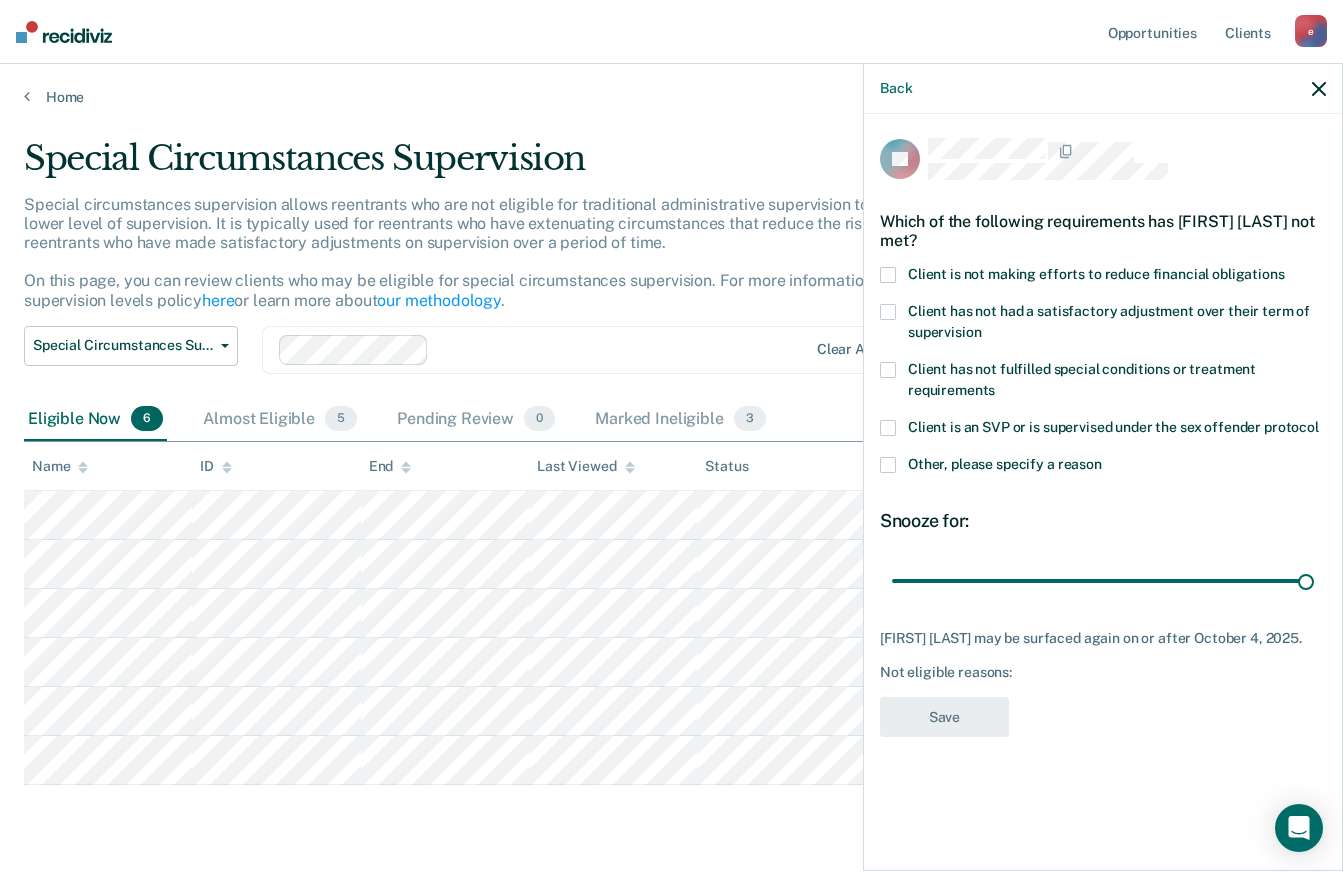 type on "90" 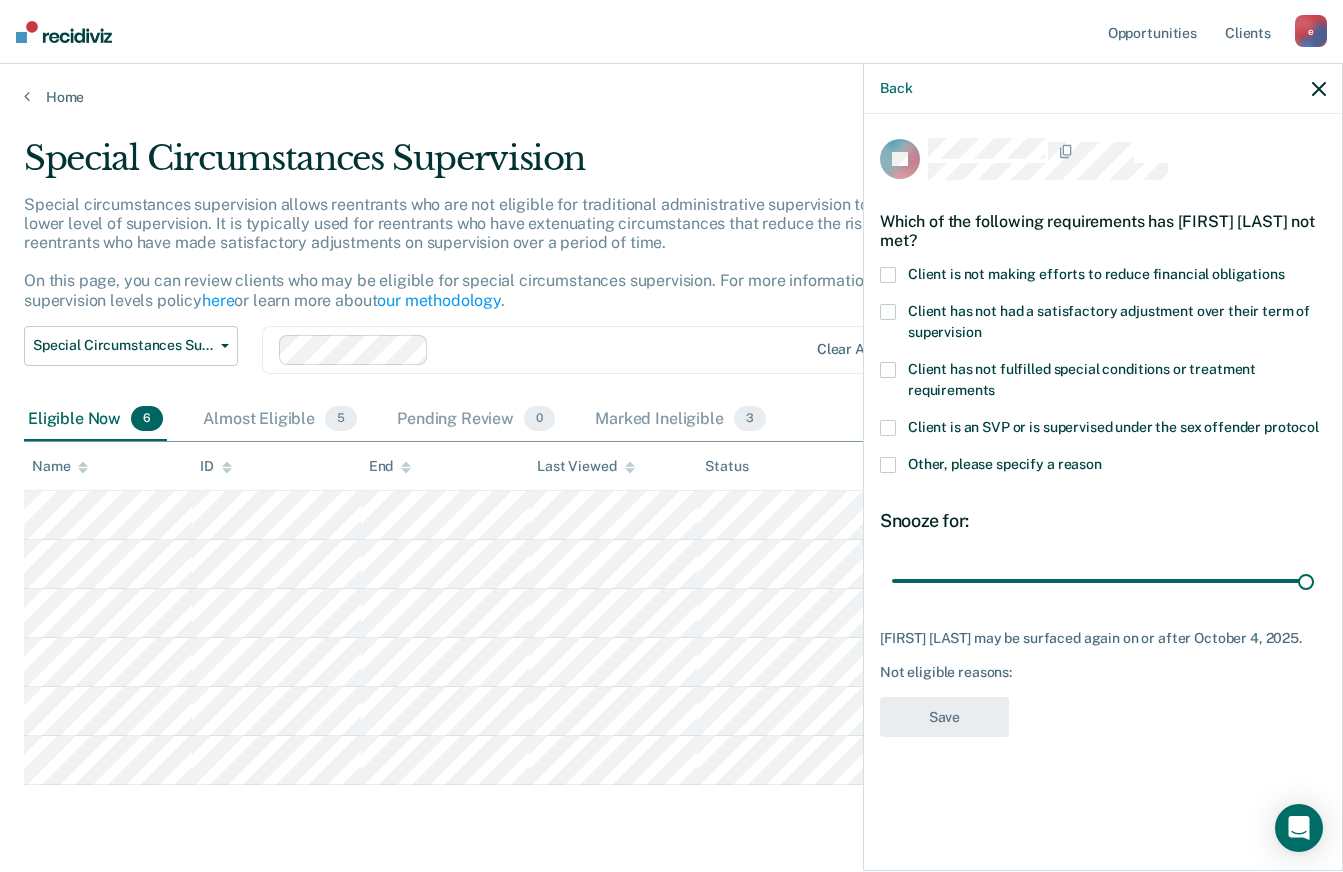 click at bounding box center (888, 275) 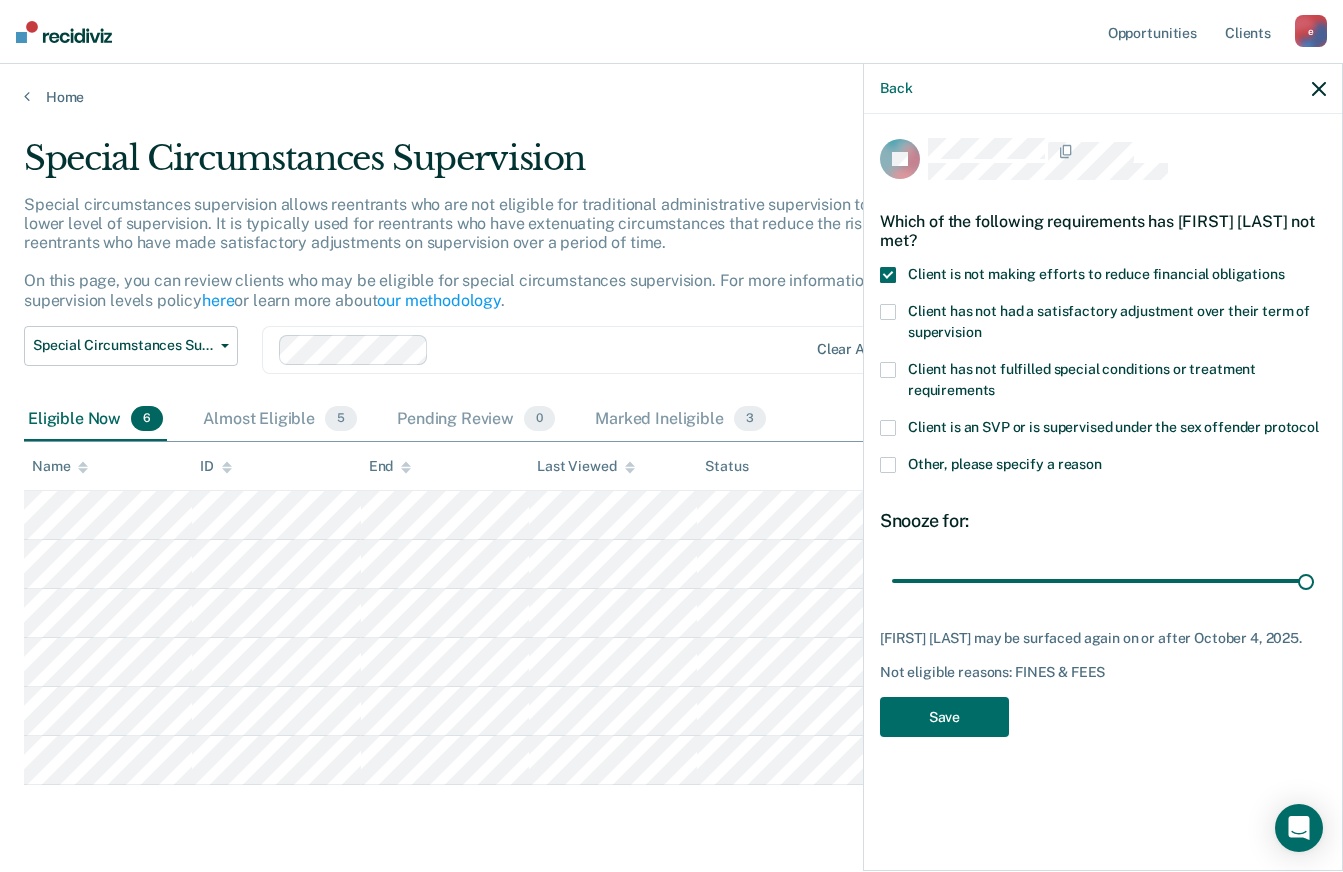 click at bounding box center (888, 465) 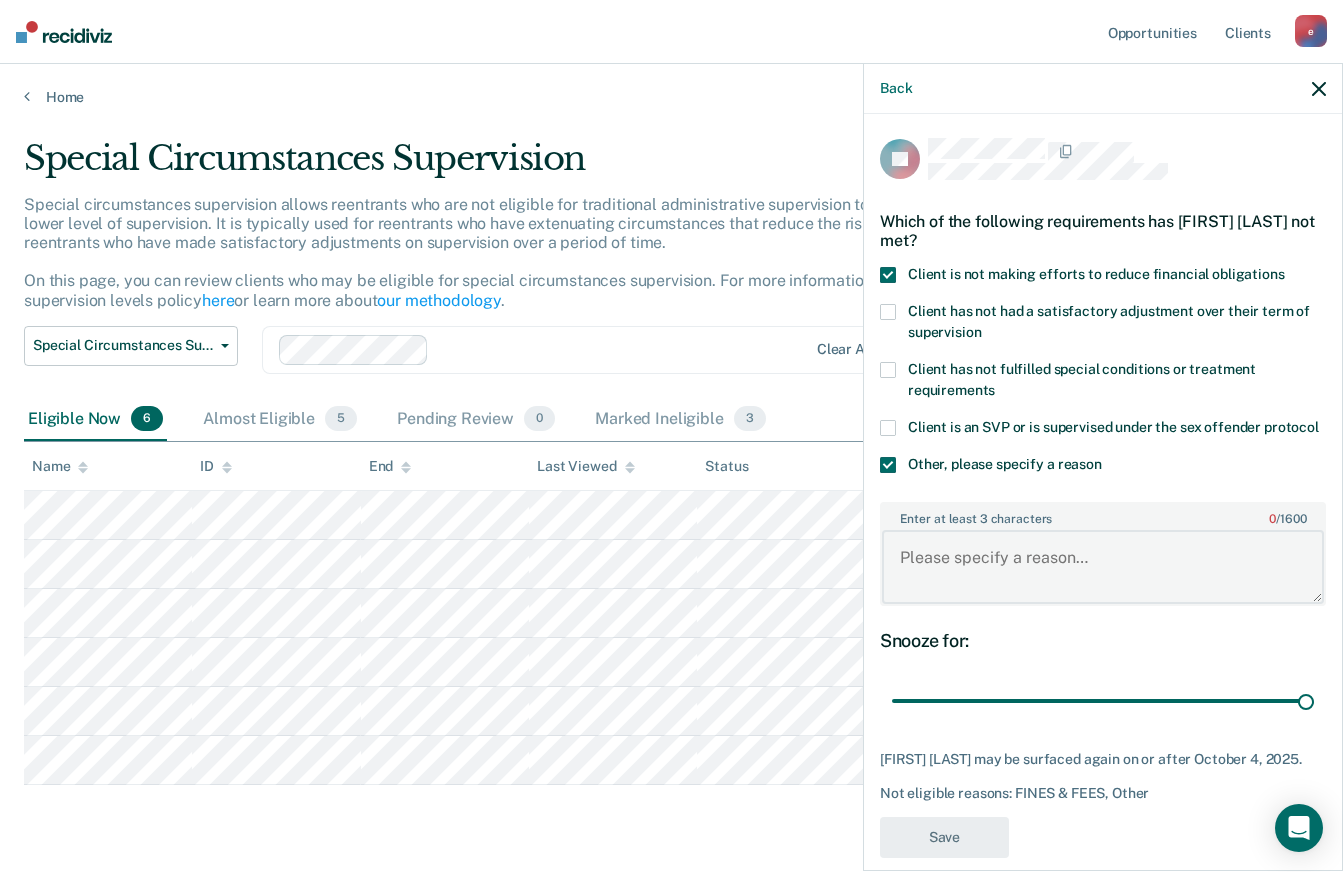 click on "Enter at least 3 characters 0  /  1600" at bounding box center [1103, 567] 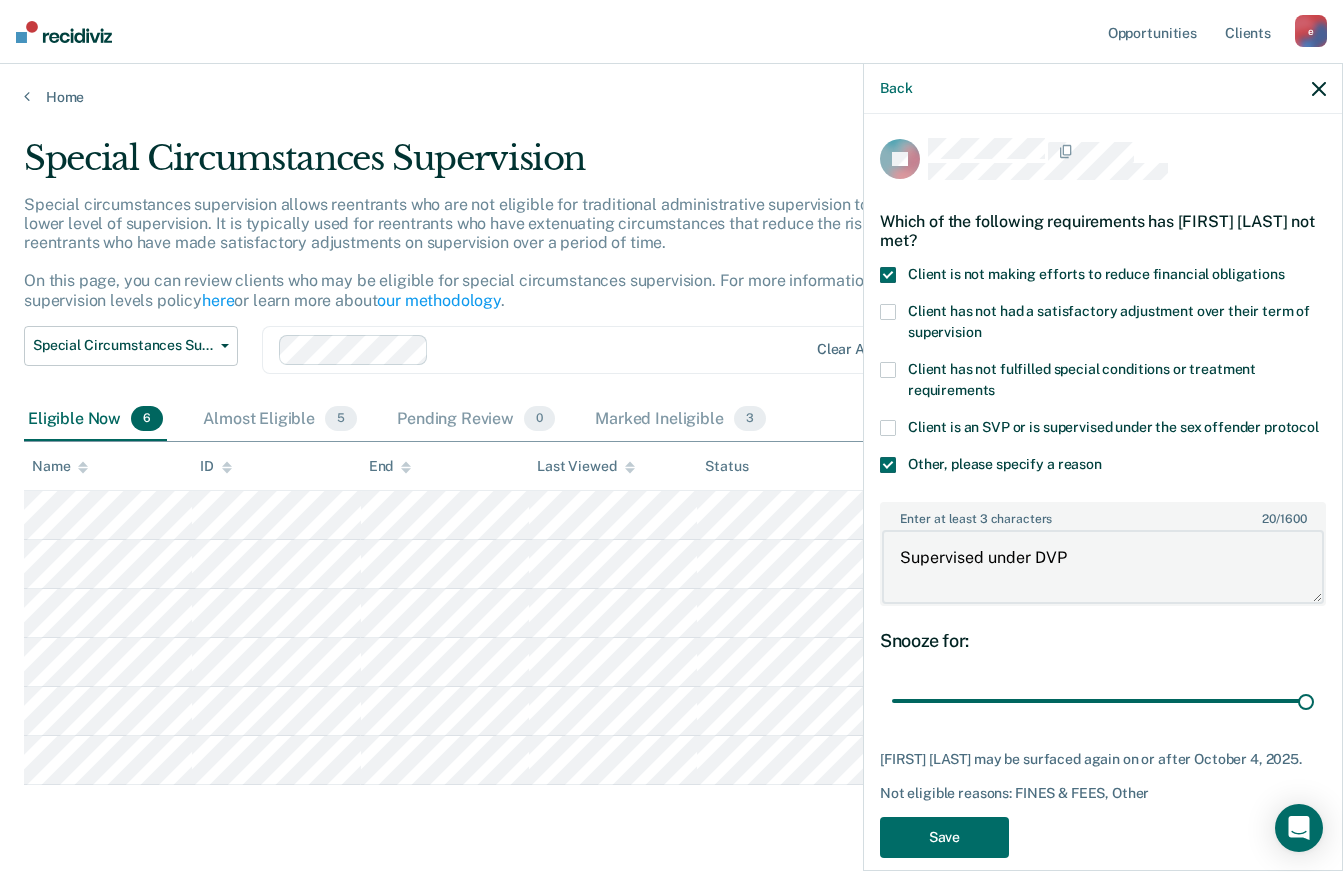 scroll, scrollTop: 46, scrollLeft: 0, axis: vertical 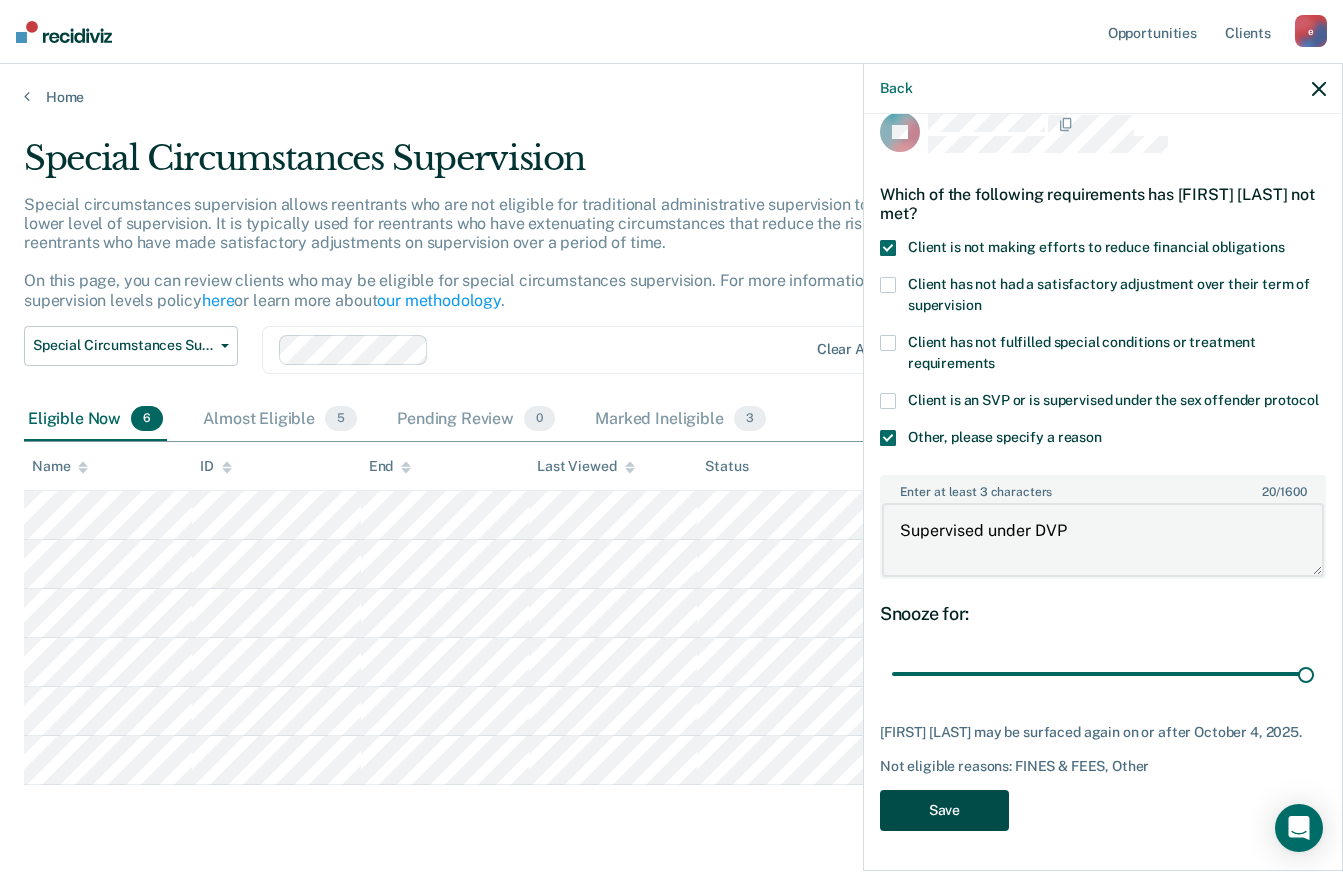 type on "Supervised under DVP" 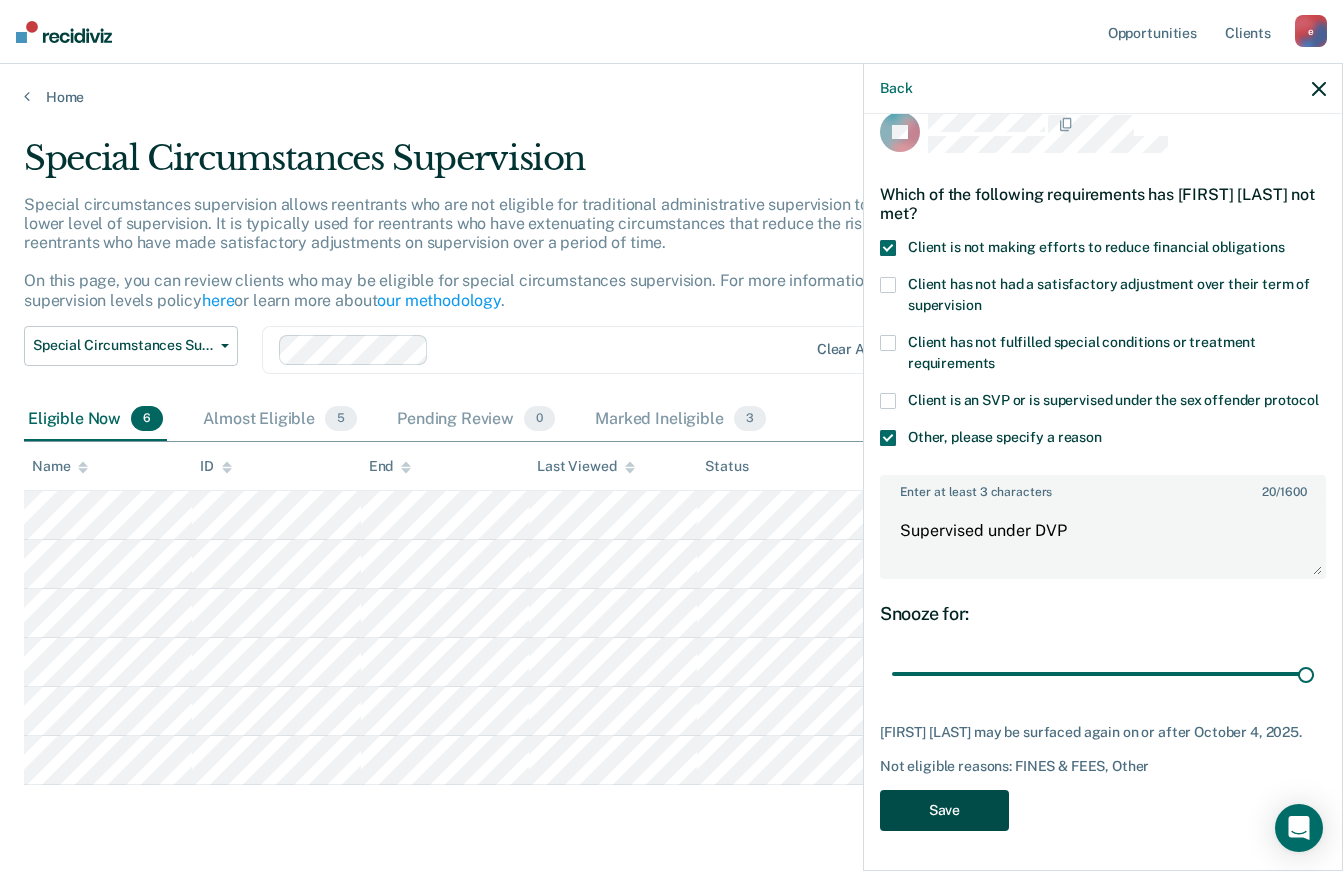 click on "Save" at bounding box center (944, 810) 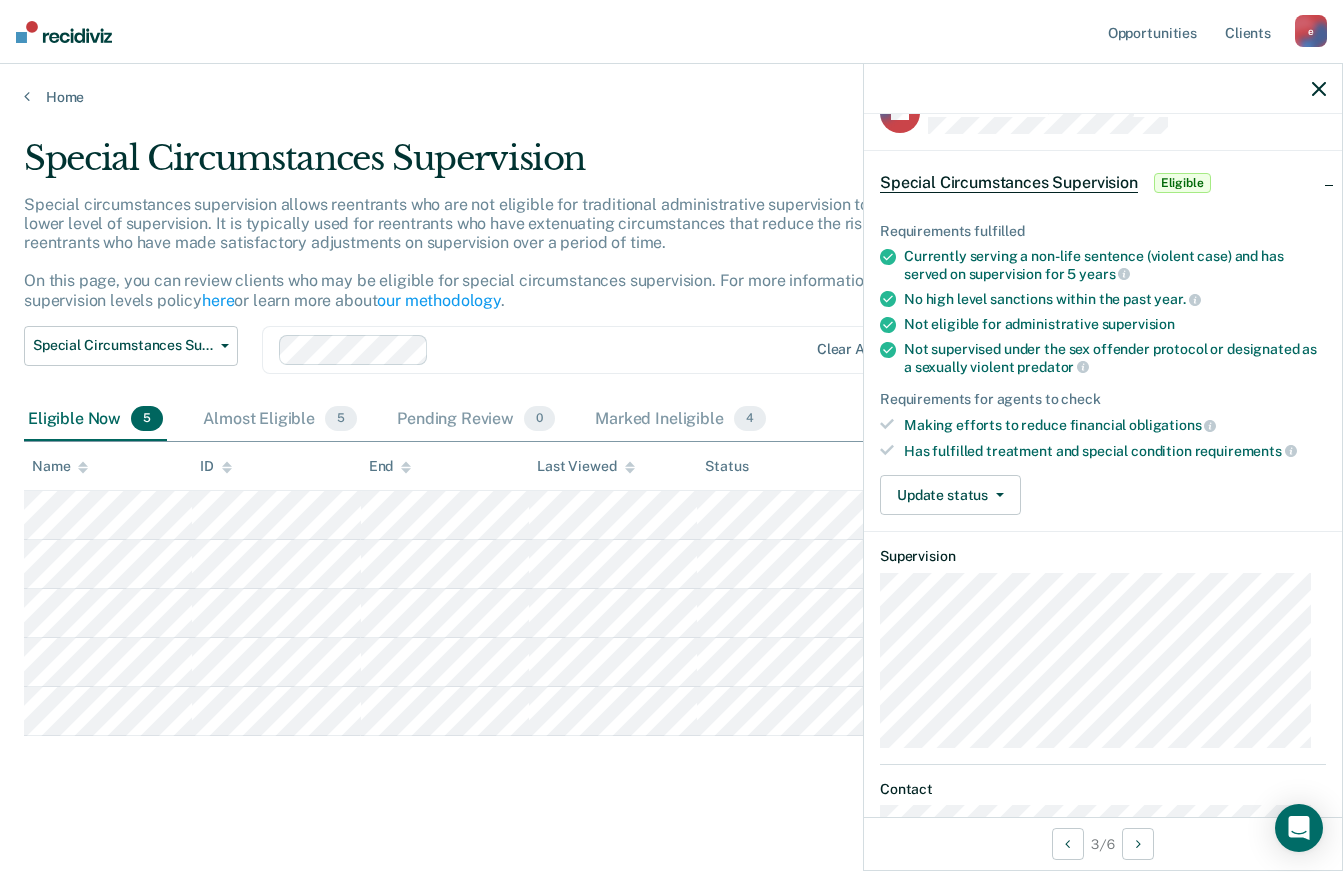 scroll, scrollTop: 0, scrollLeft: 0, axis: both 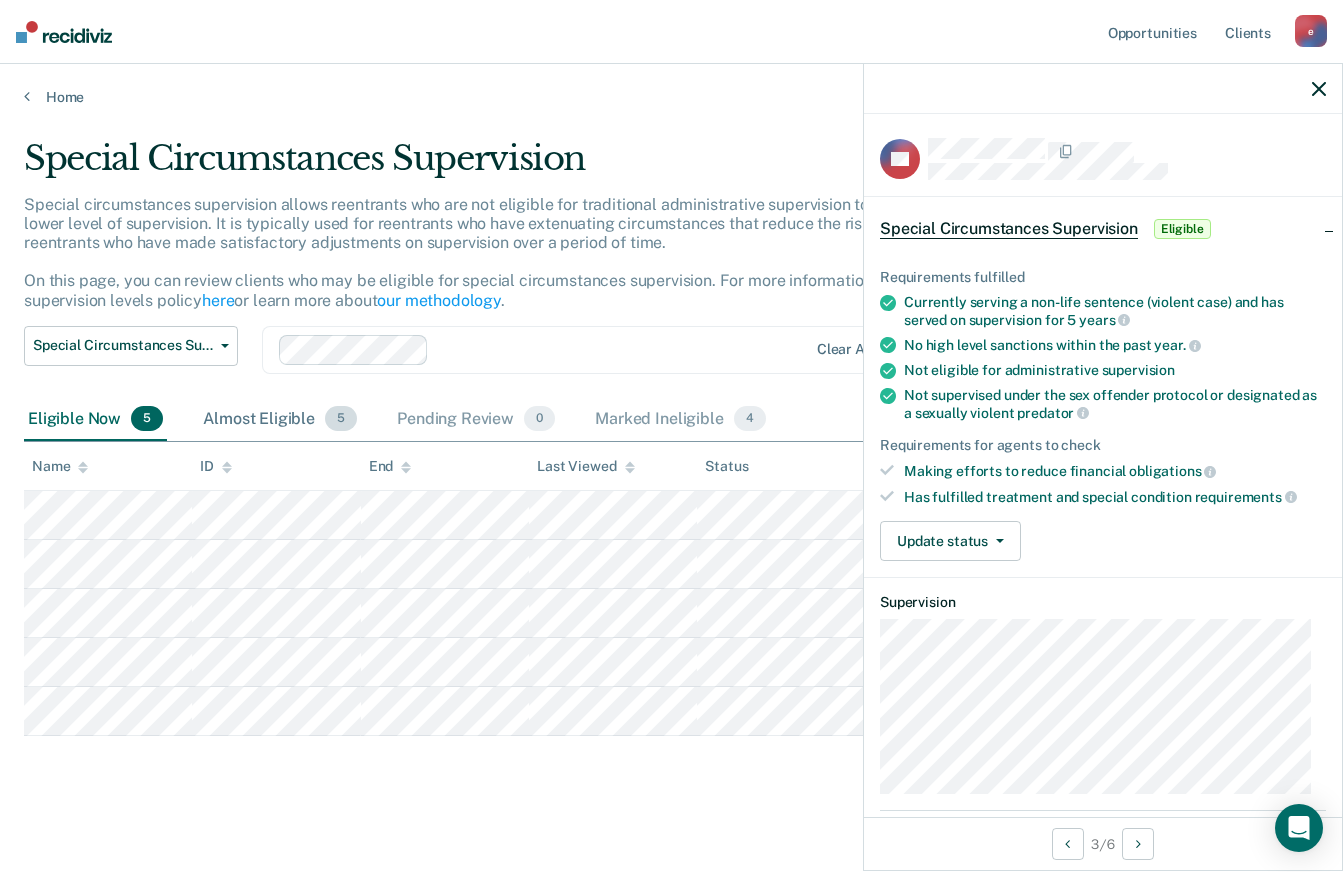 click on "Almost Eligible 5" at bounding box center (280, 420) 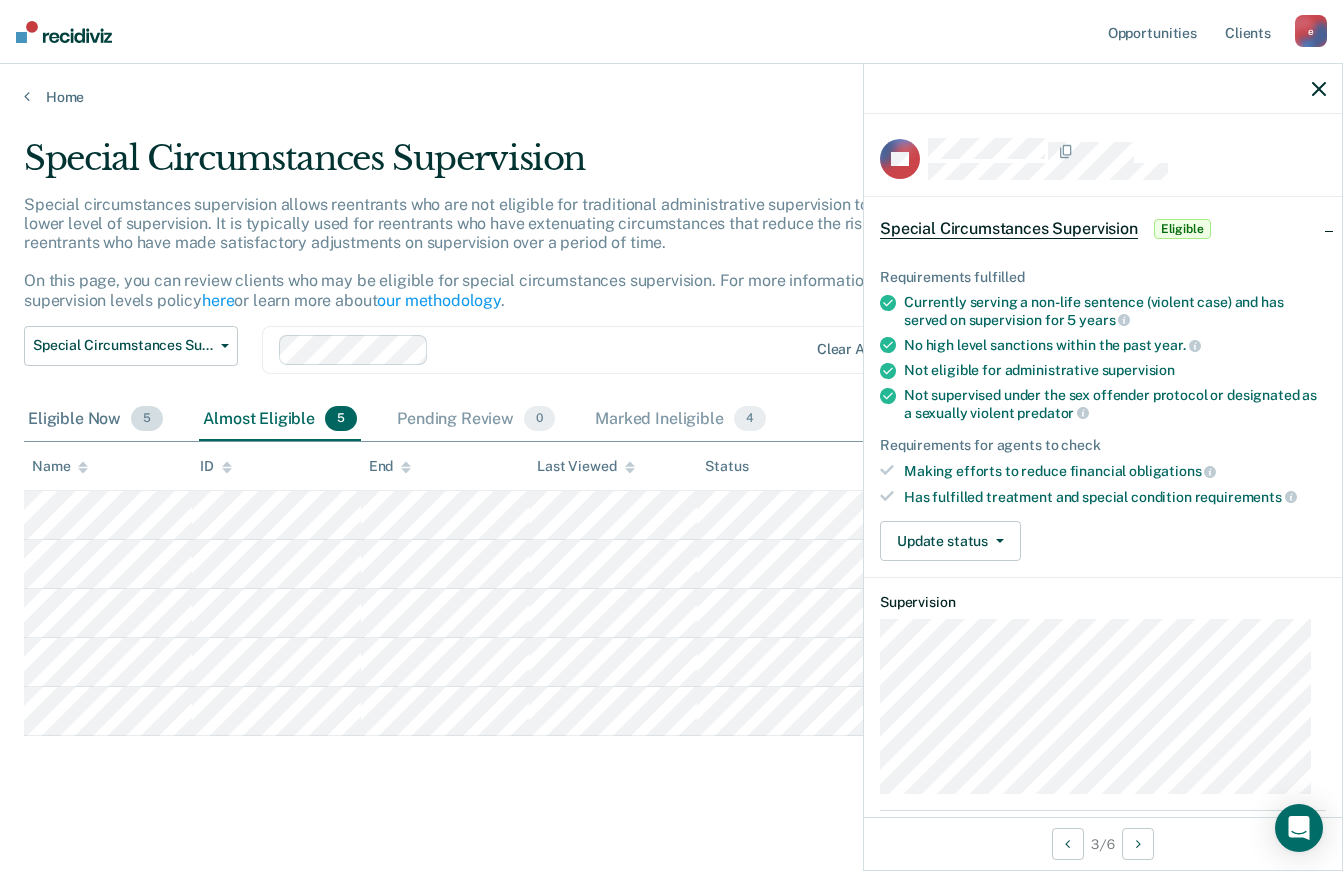click on "Eligible Now 5" at bounding box center [95, 420] 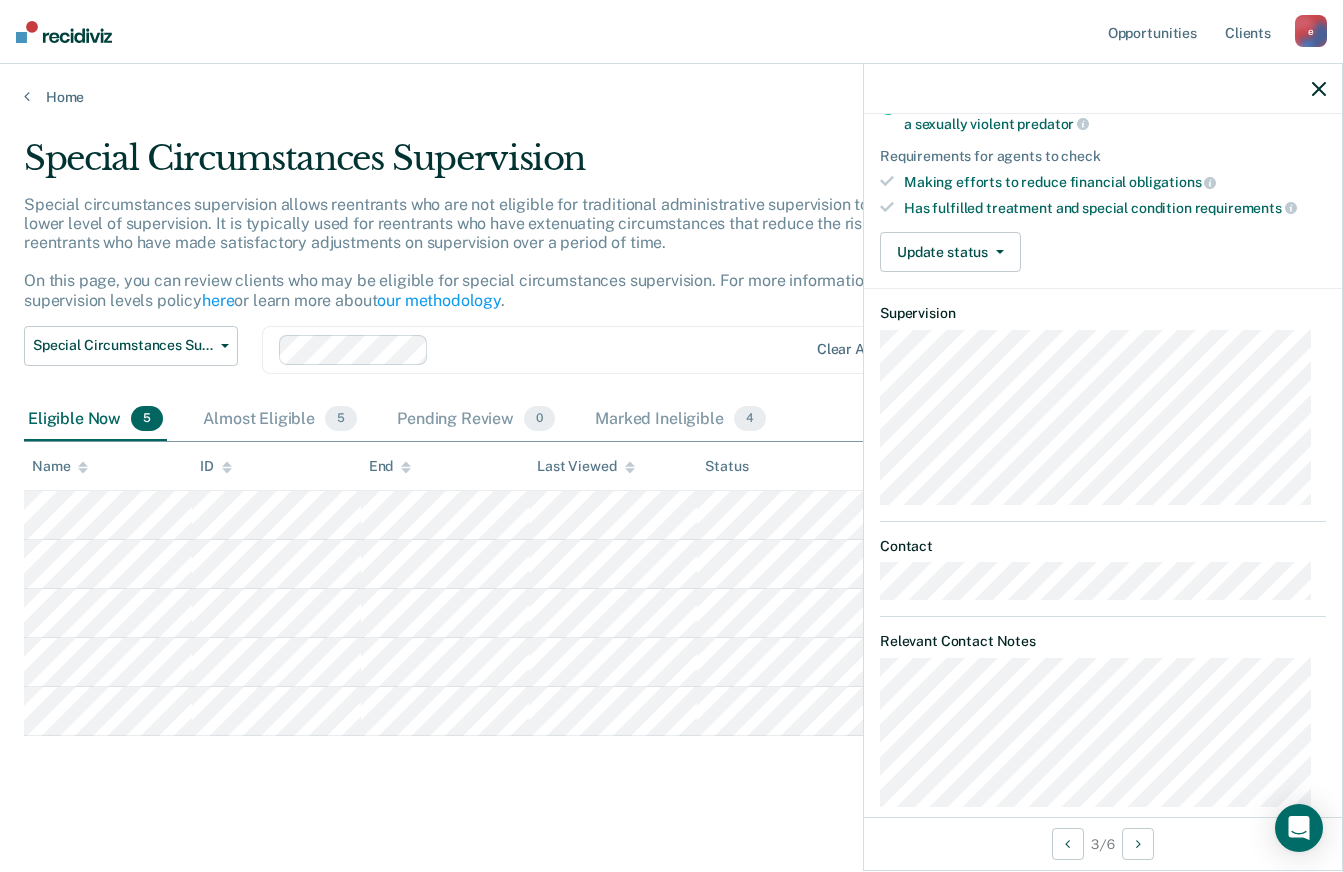 scroll, scrollTop: 314, scrollLeft: 0, axis: vertical 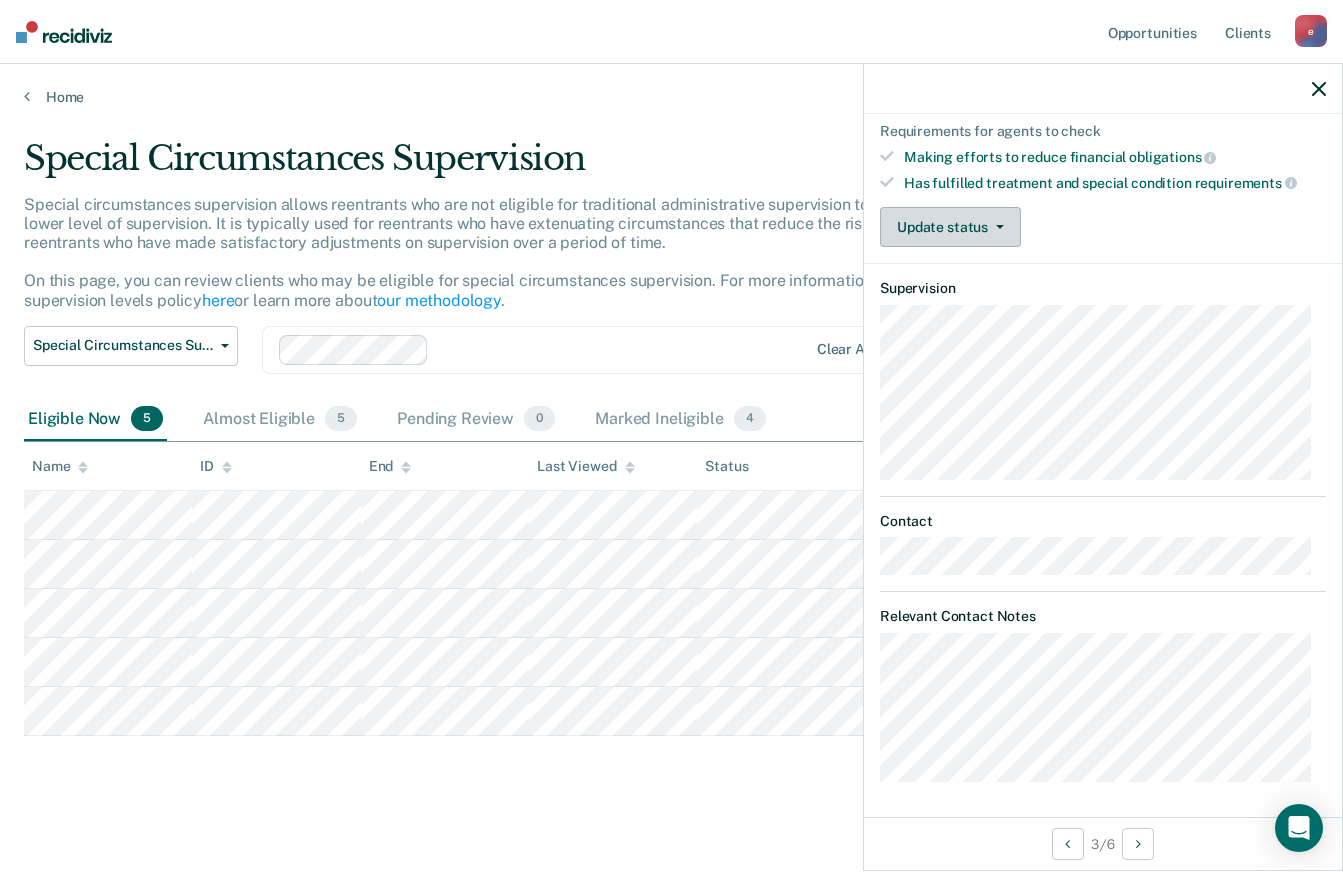click at bounding box center (1000, 227) 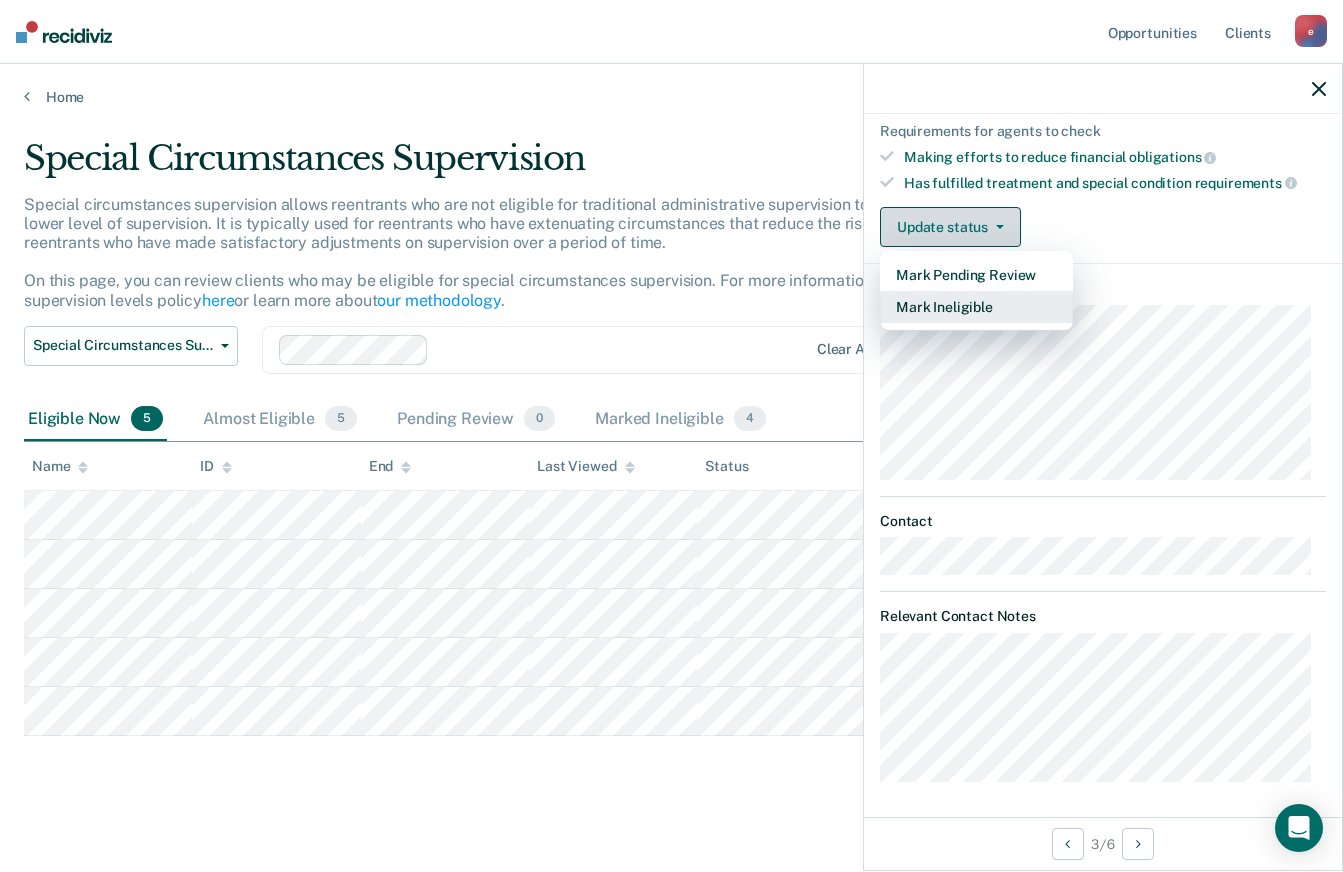click on "Mark Ineligible" at bounding box center [976, 307] 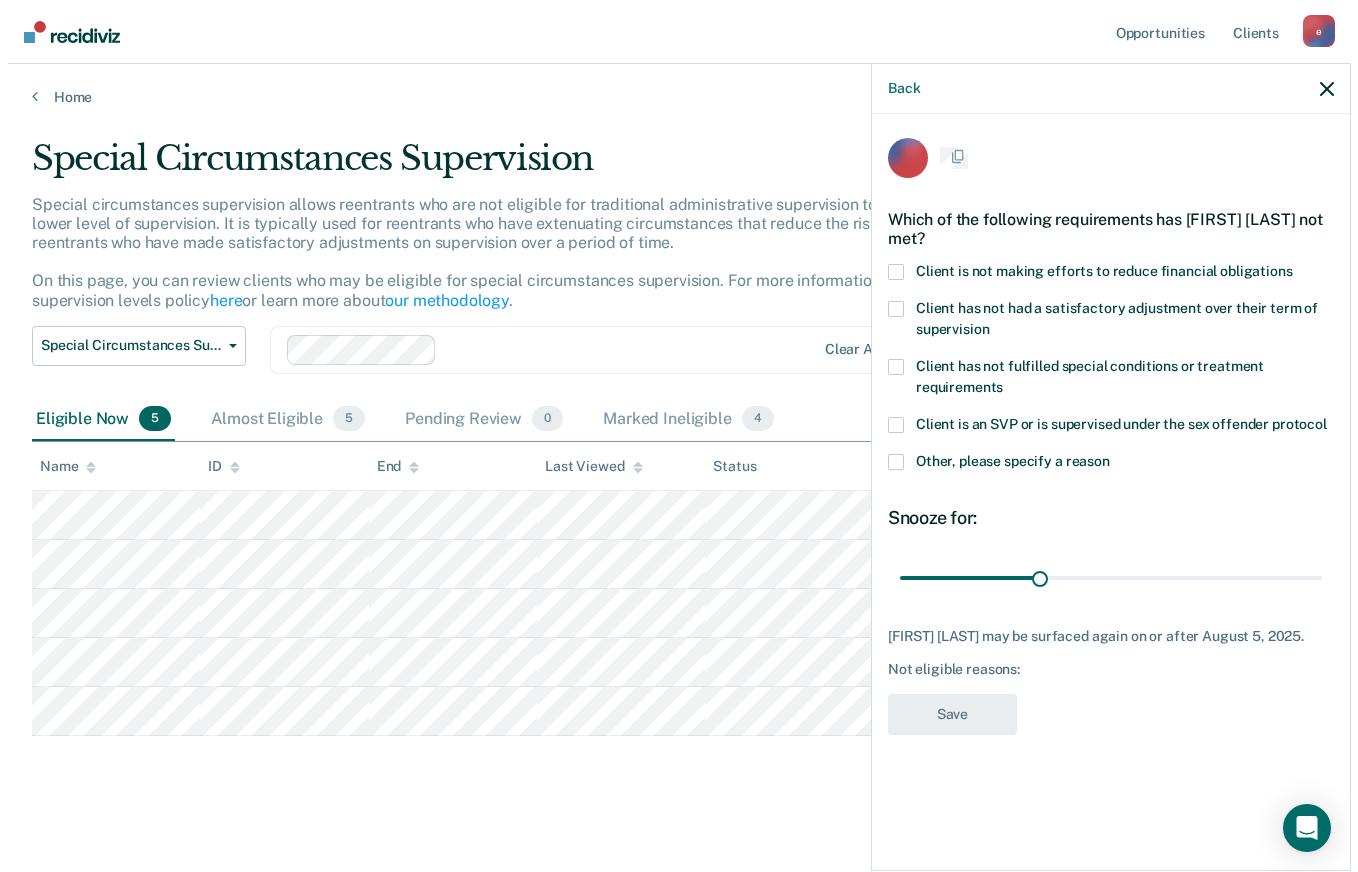 scroll, scrollTop: 0, scrollLeft: 0, axis: both 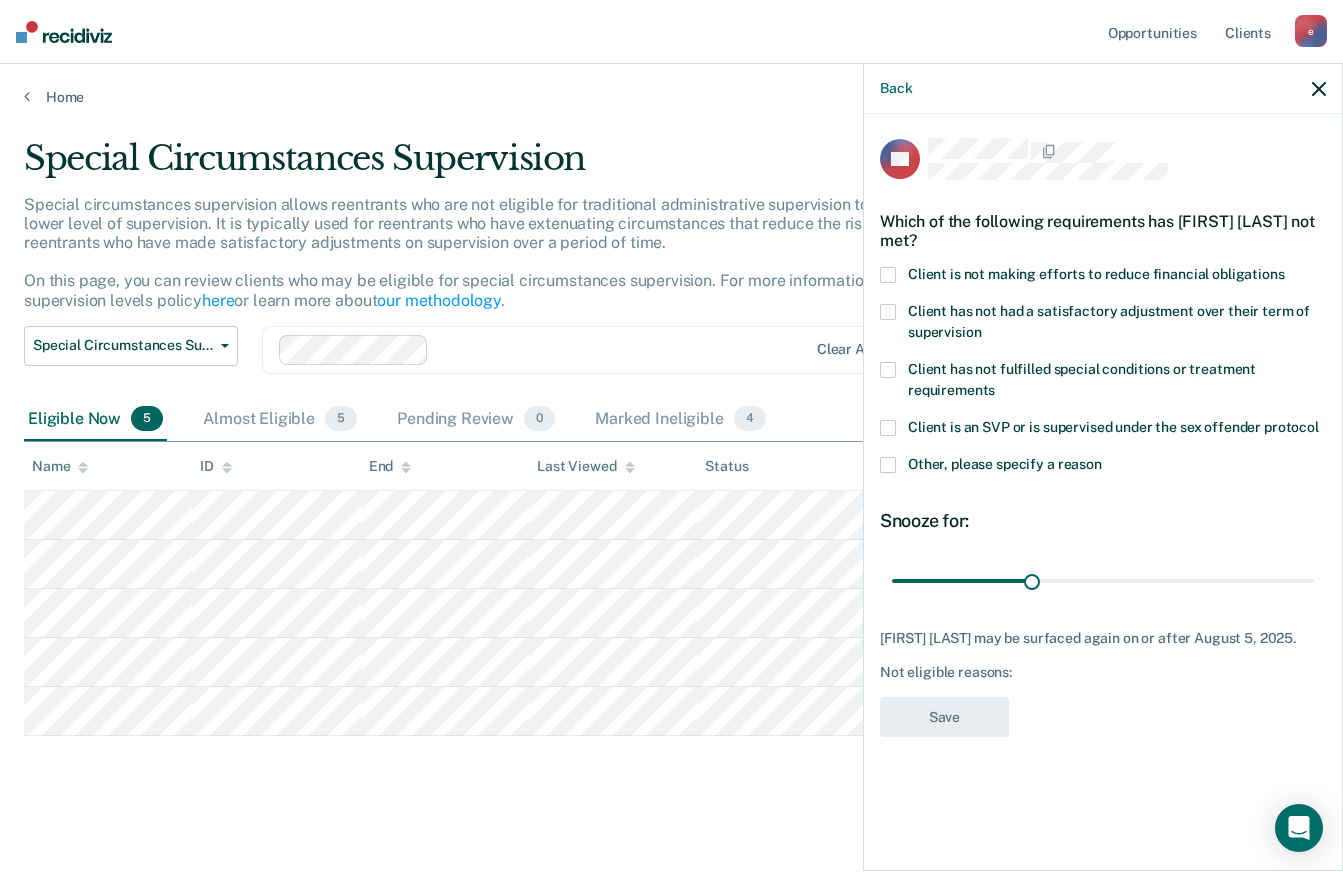 click at bounding box center (888, 275) 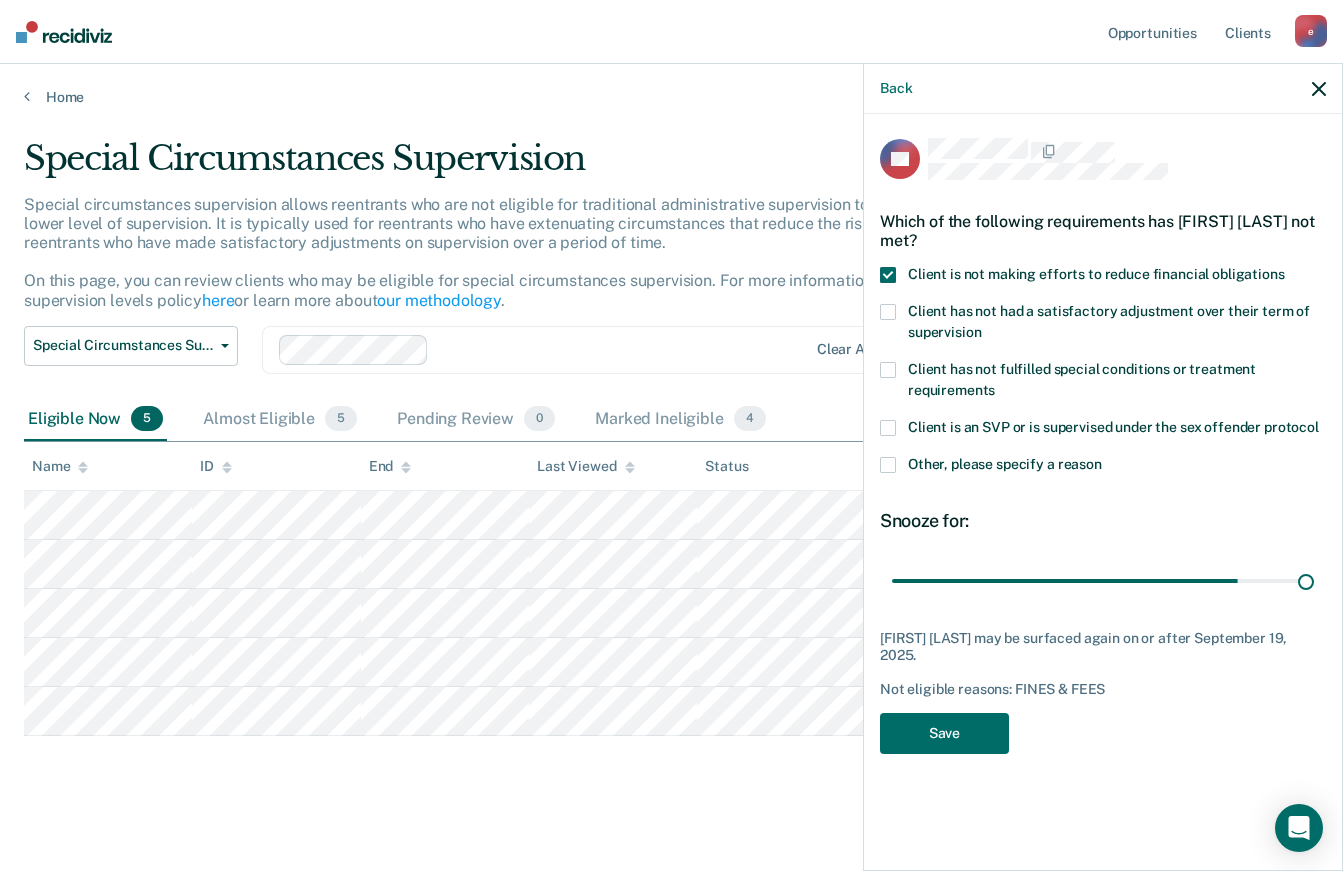 type on "90" 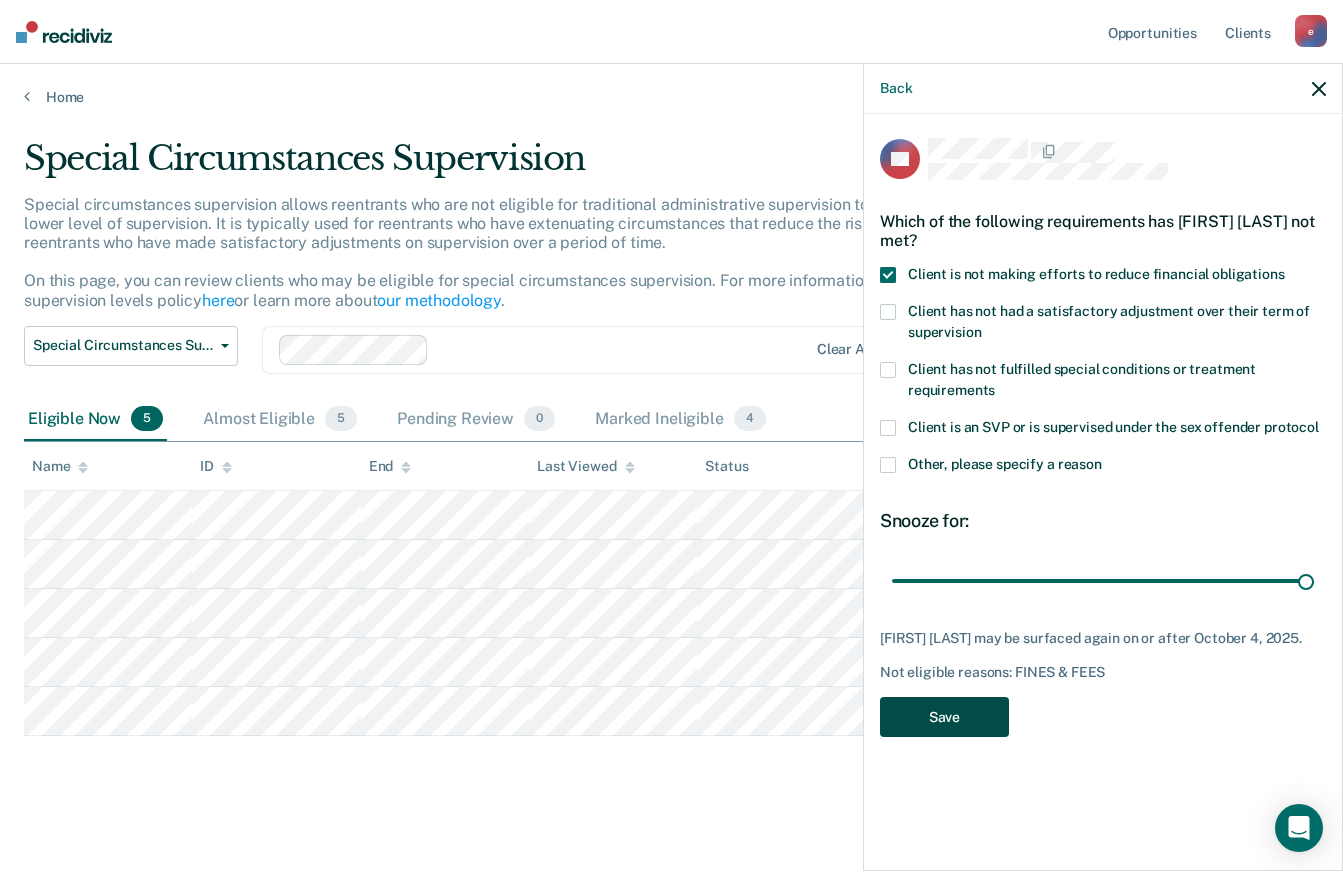 click on "Save" at bounding box center (944, 717) 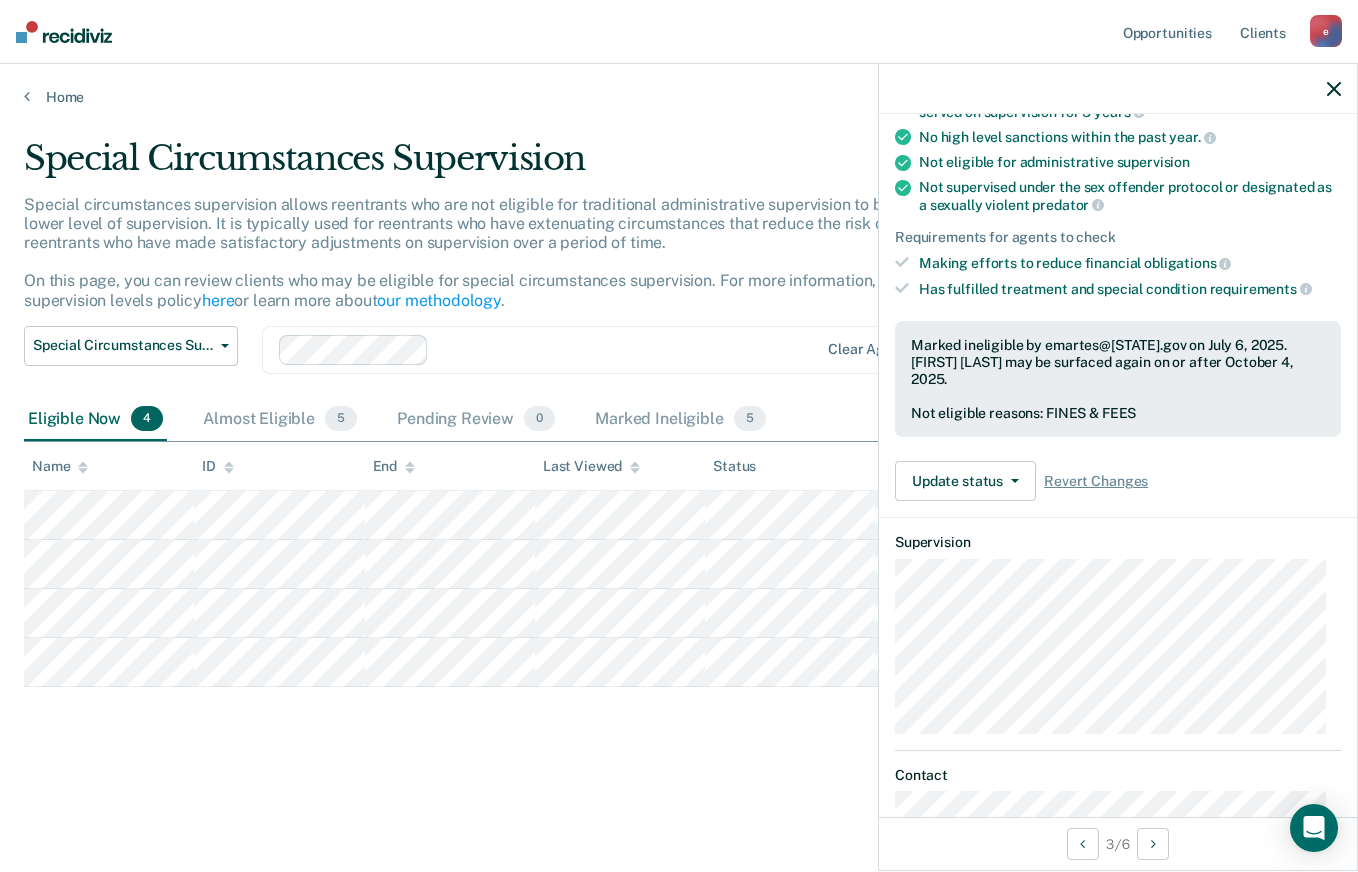 scroll, scrollTop: 242, scrollLeft: 0, axis: vertical 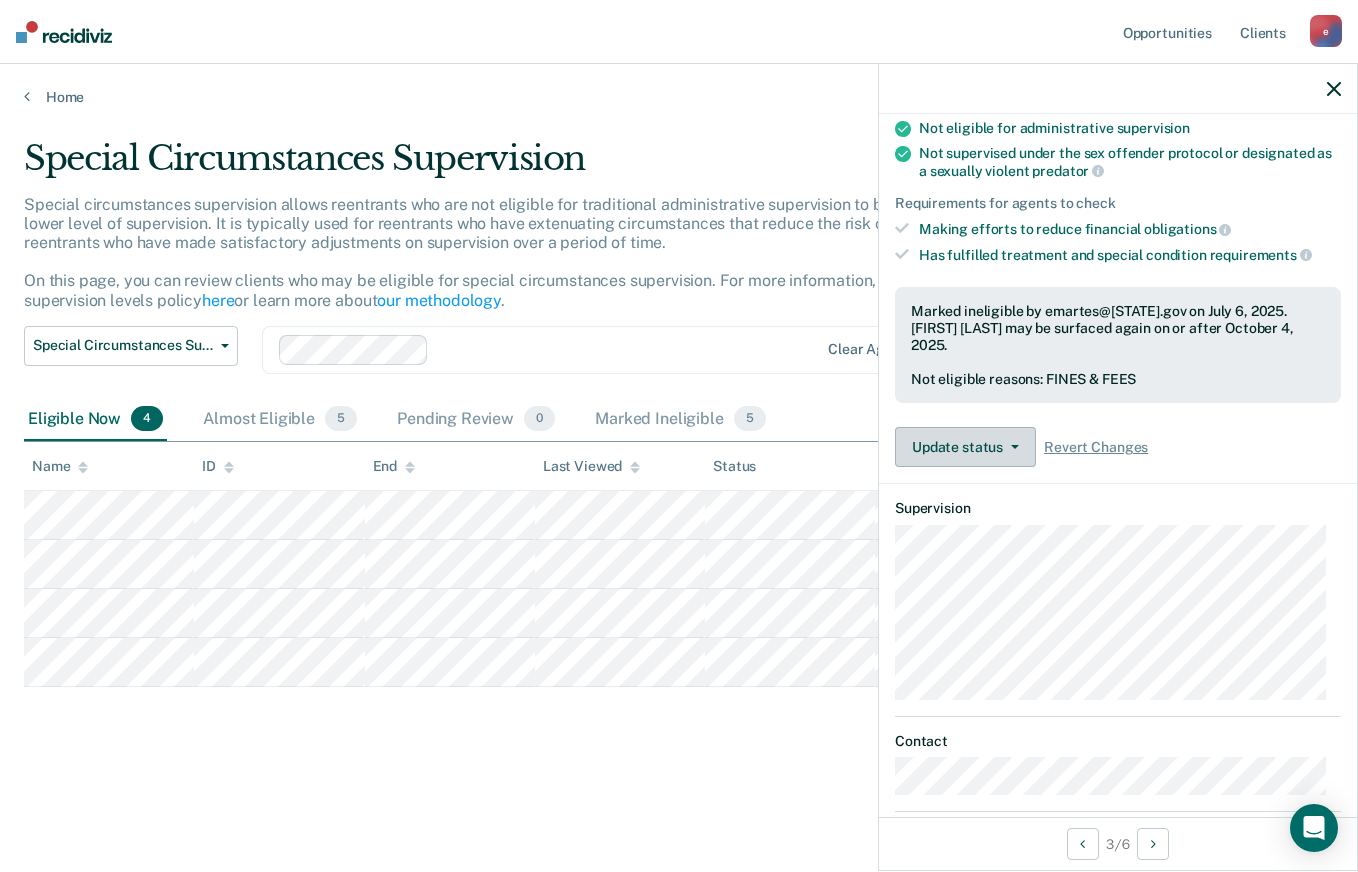 click at bounding box center [1015, 447] 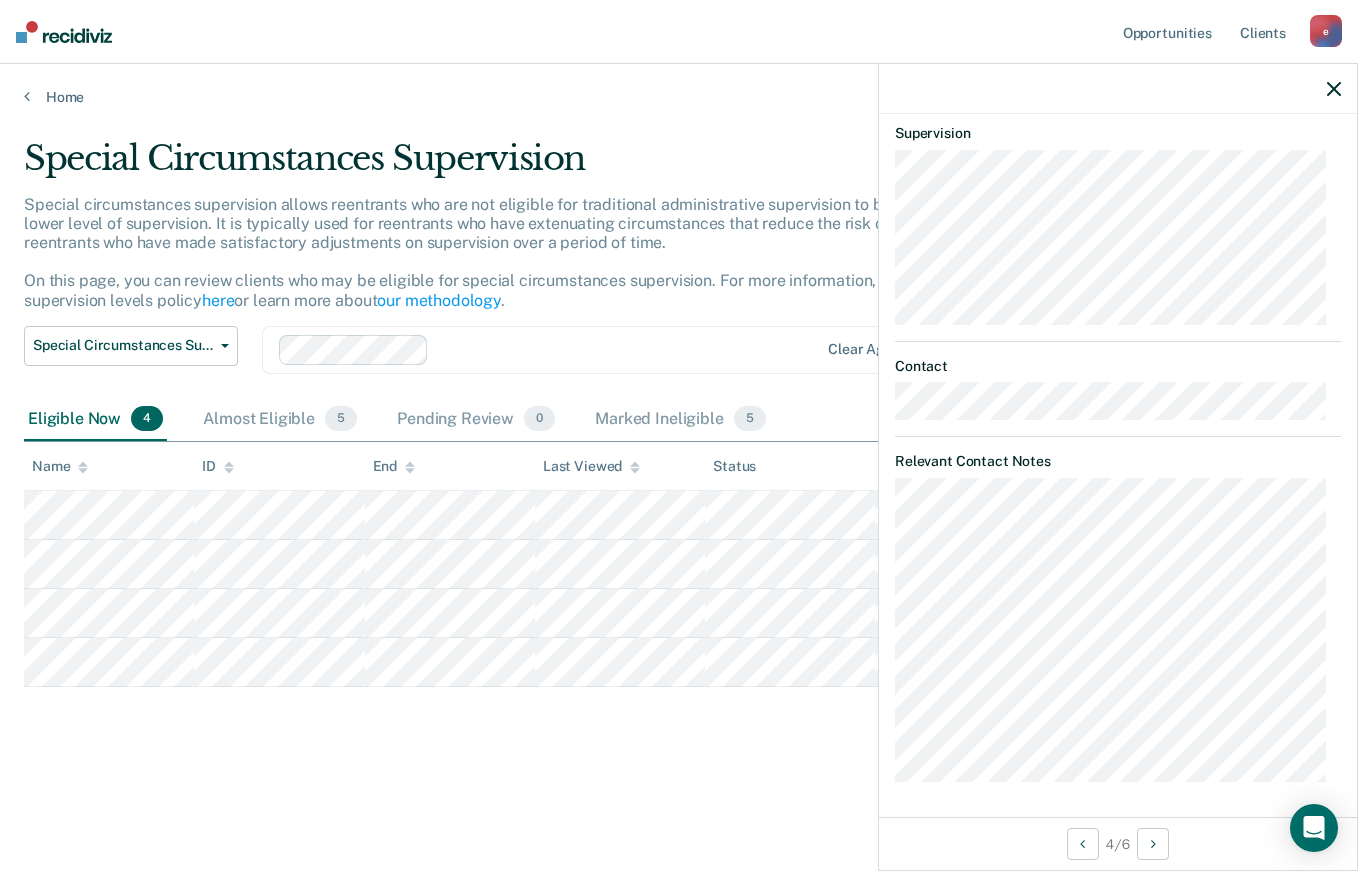scroll, scrollTop: 154, scrollLeft: 0, axis: vertical 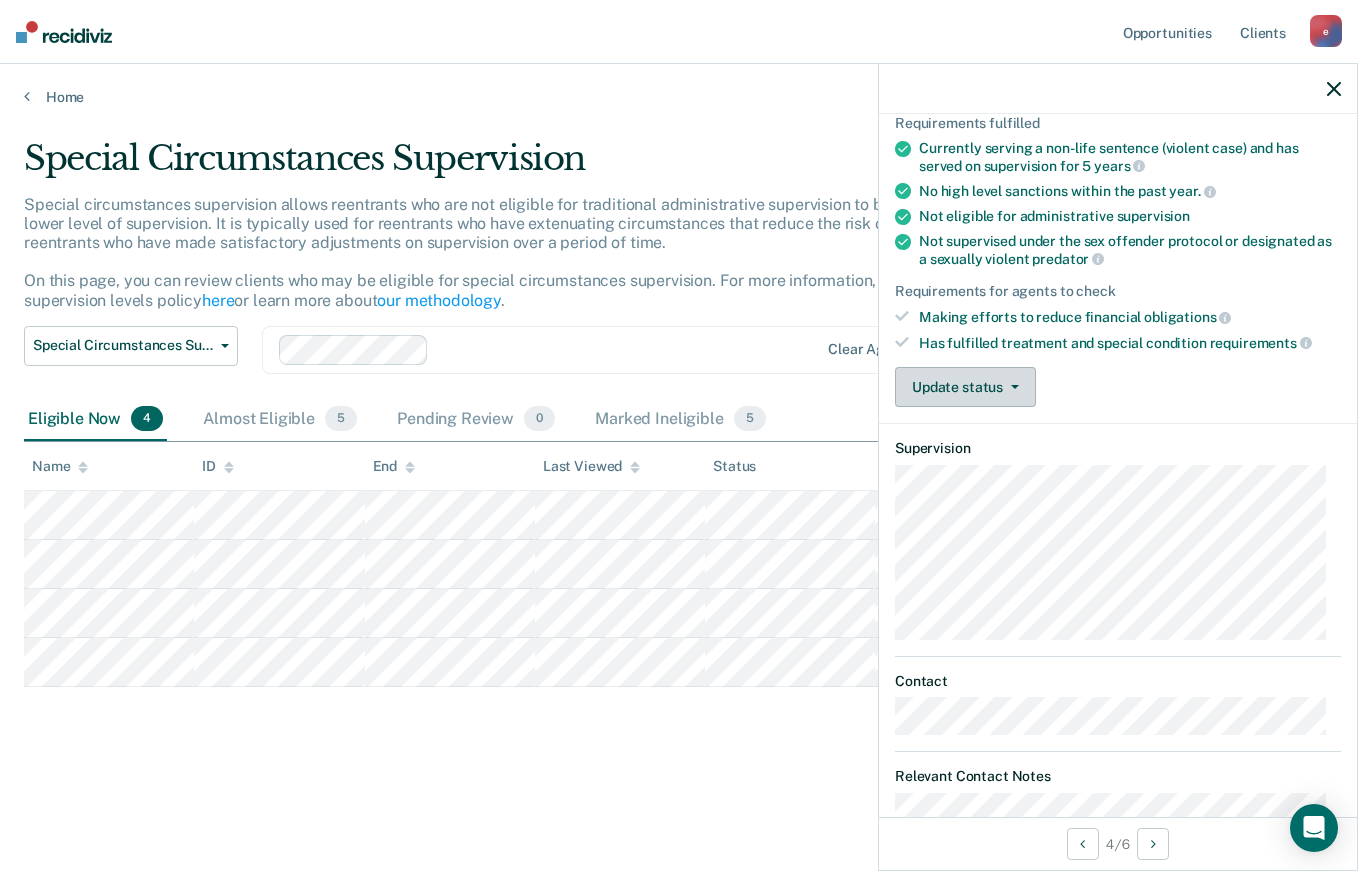 click at bounding box center (1015, 387) 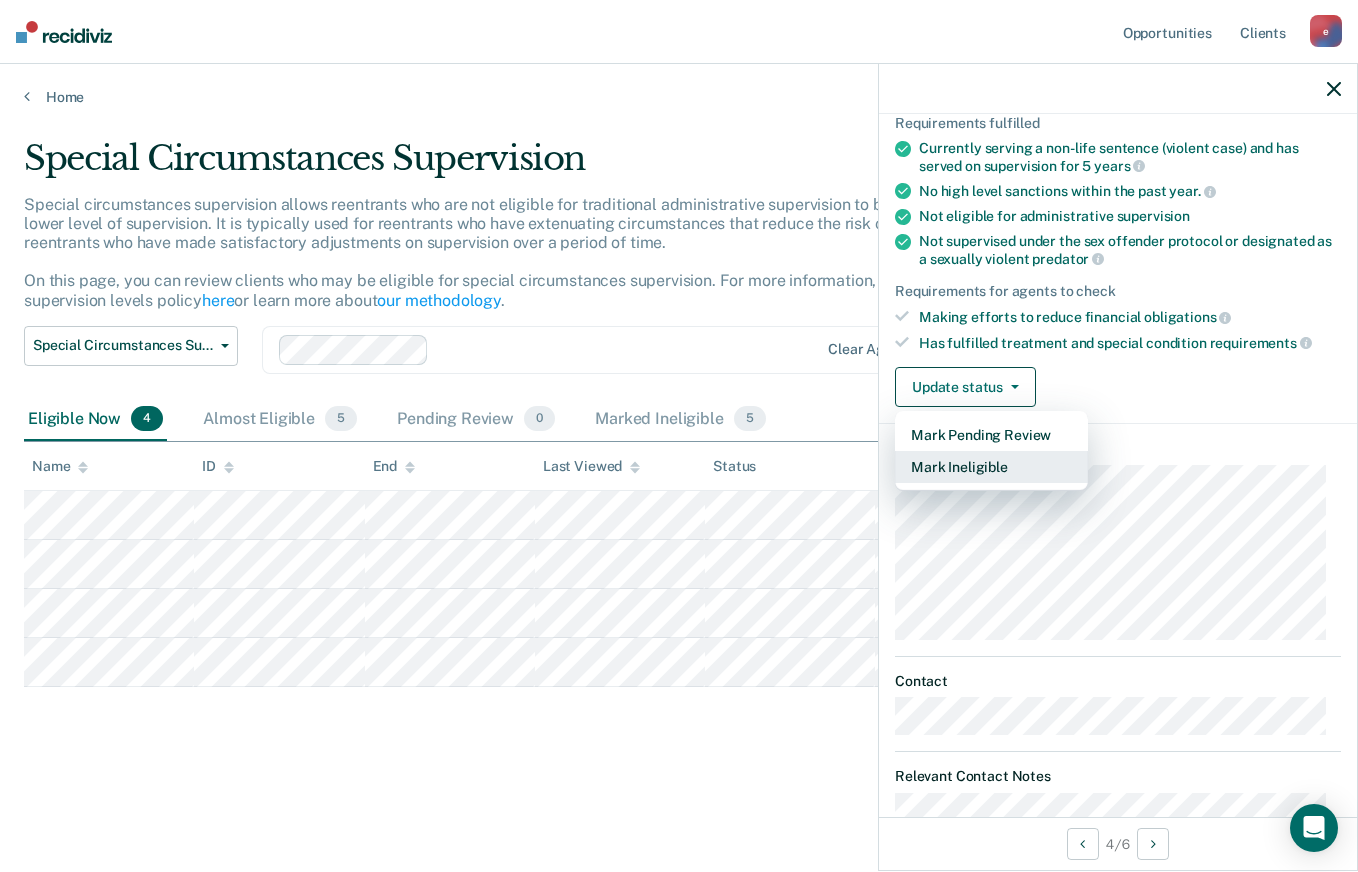 click on "Mark Ineligible" at bounding box center (991, 467) 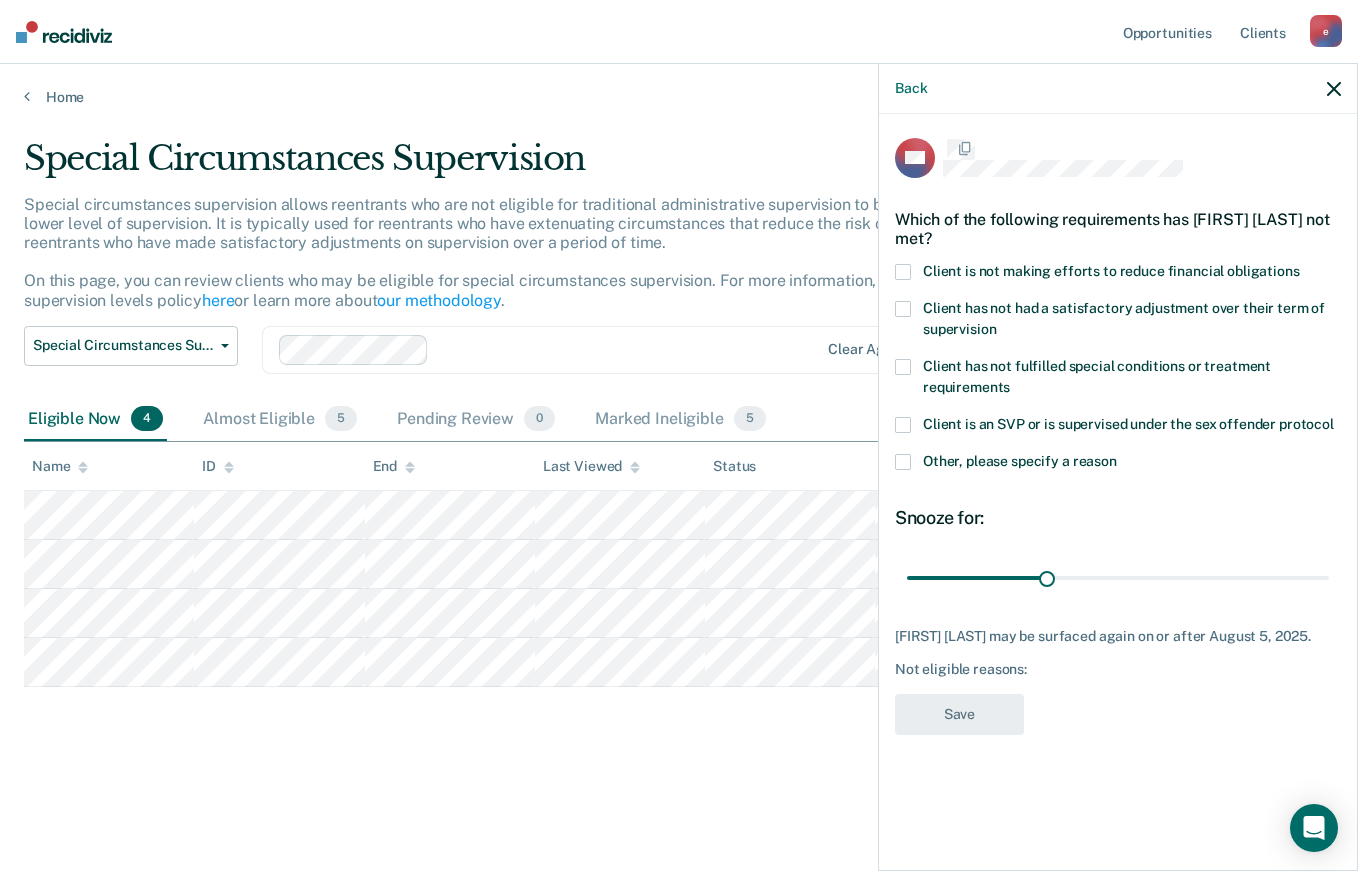 scroll, scrollTop: 0, scrollLeft: 0, axis: both 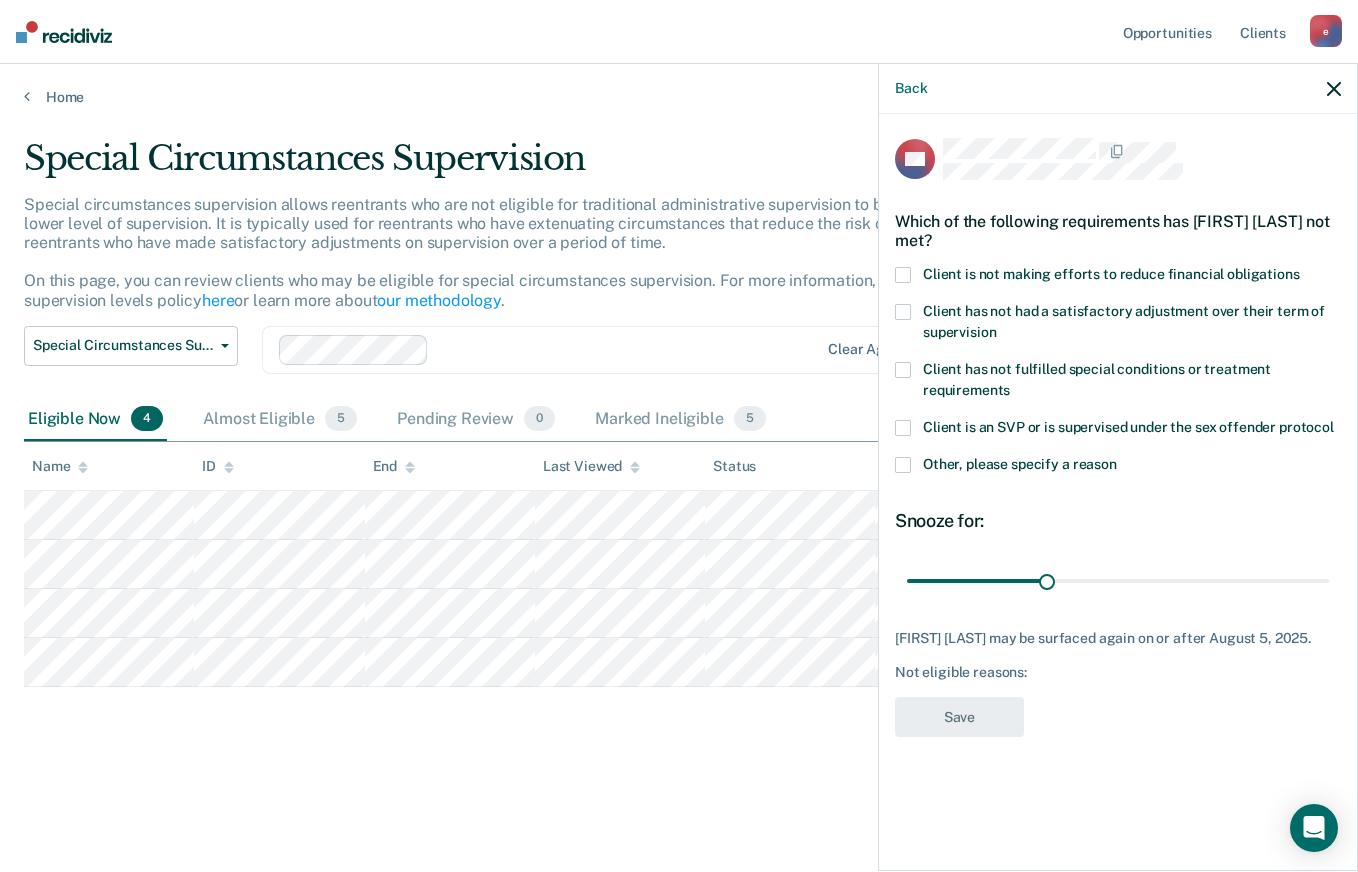 click at bounding box center (903, 275) 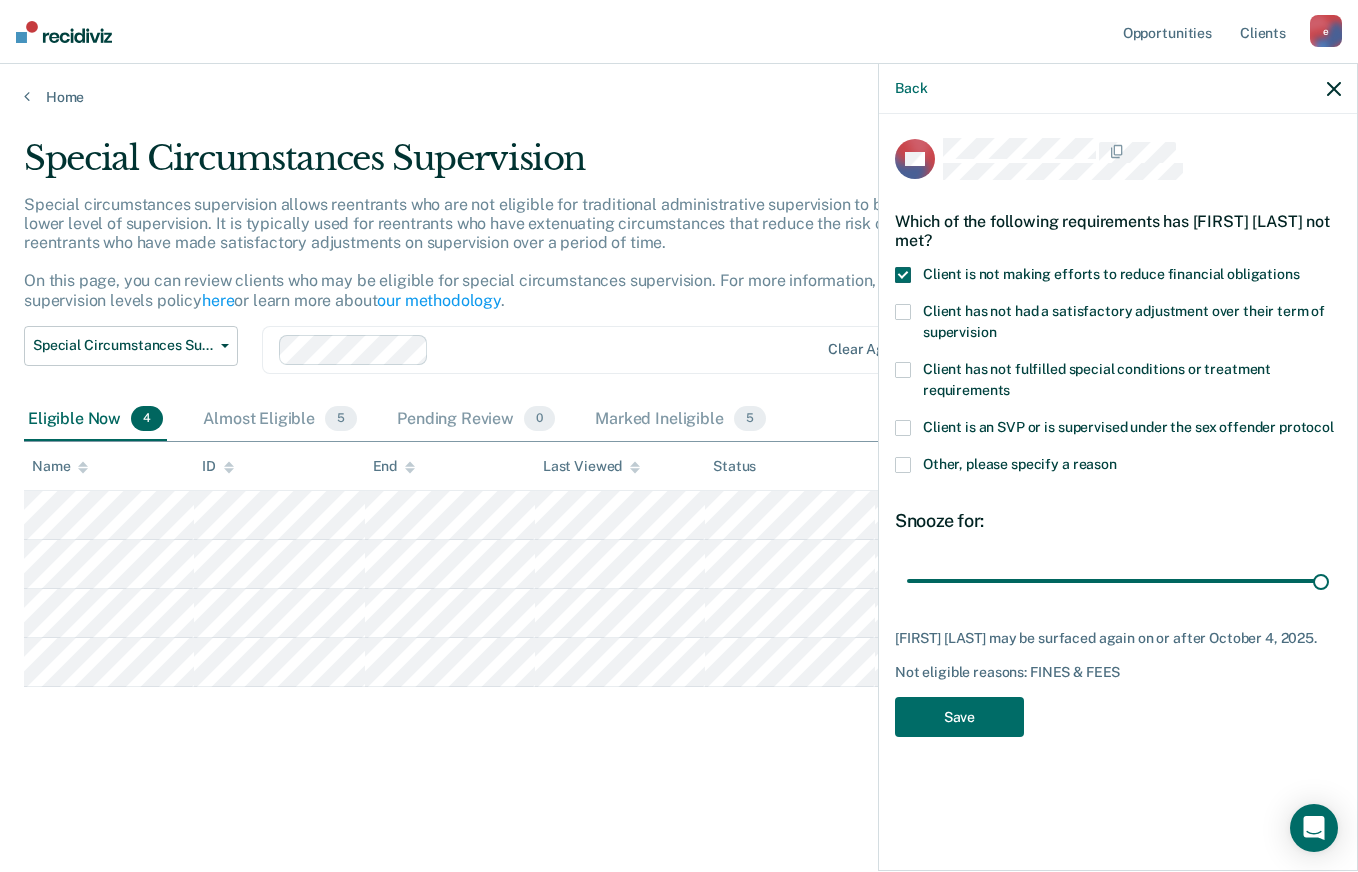 type on "90" 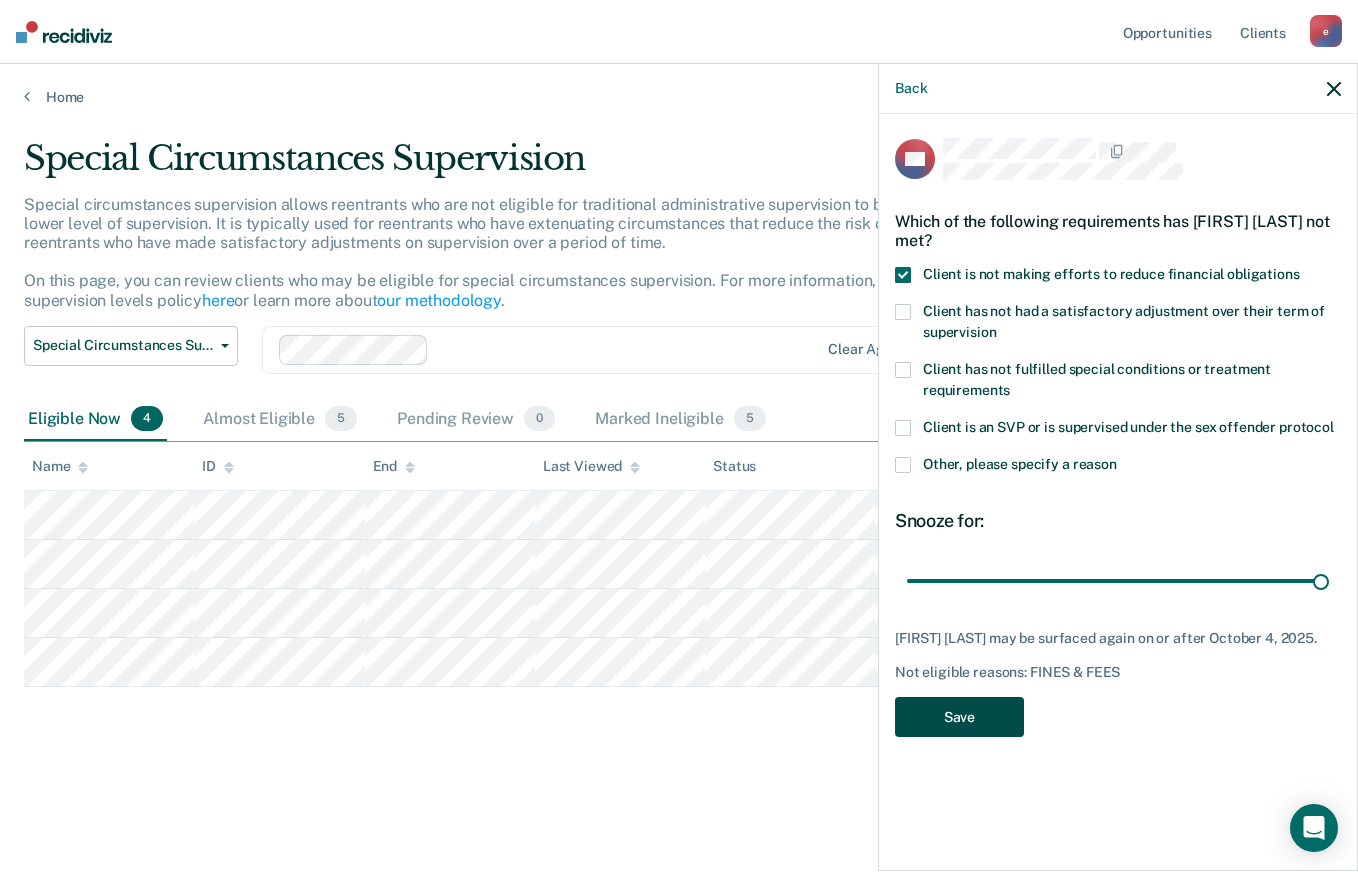 click on "Save" at bounding box center (959, 717) 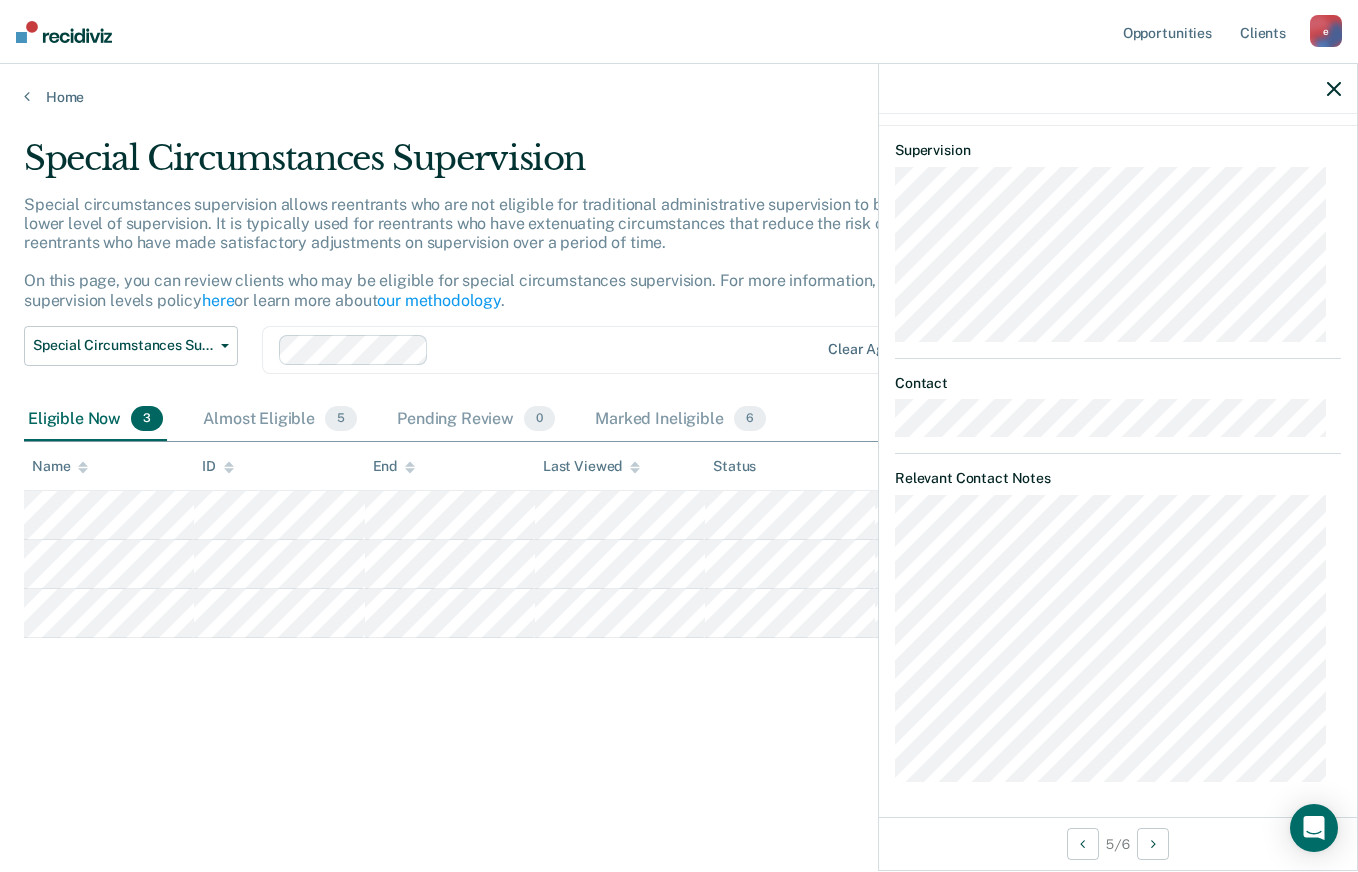 scroll, scrollTop: 0, scrollLeft: 0, axis: both 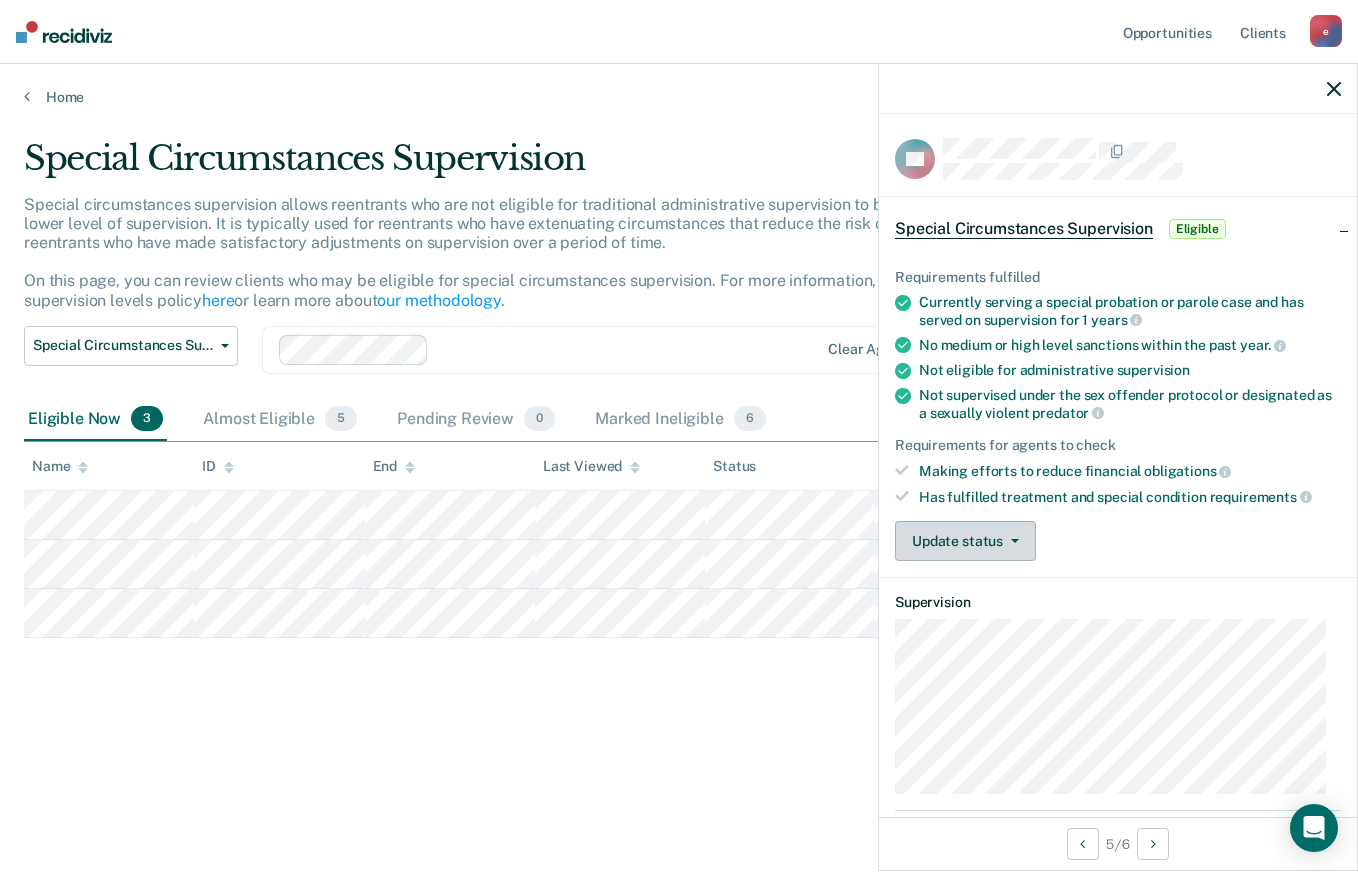 click at bounding box center [1015, 541] 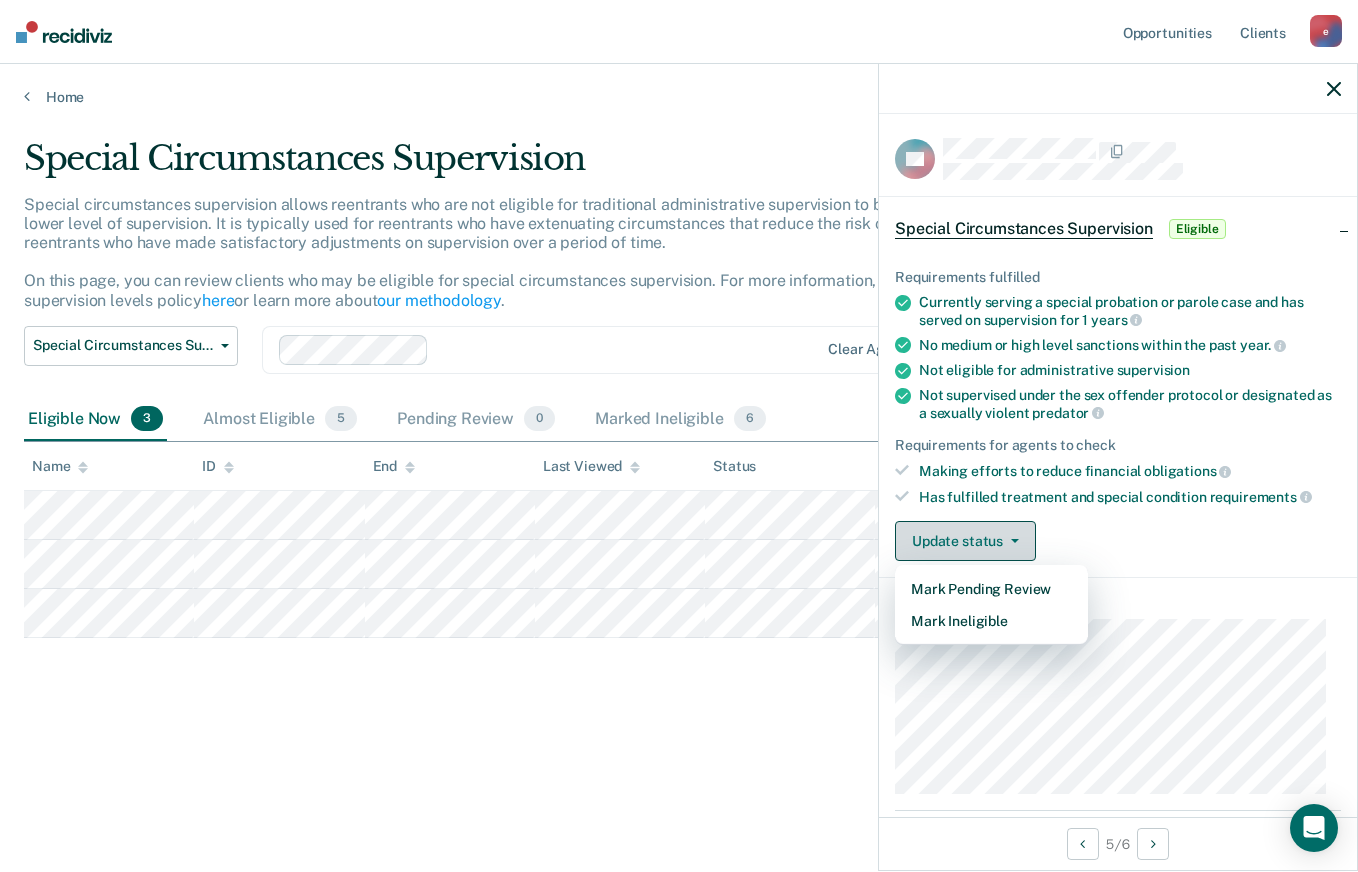 click on "Mark Ineligible" at bounding box center (991, 621) 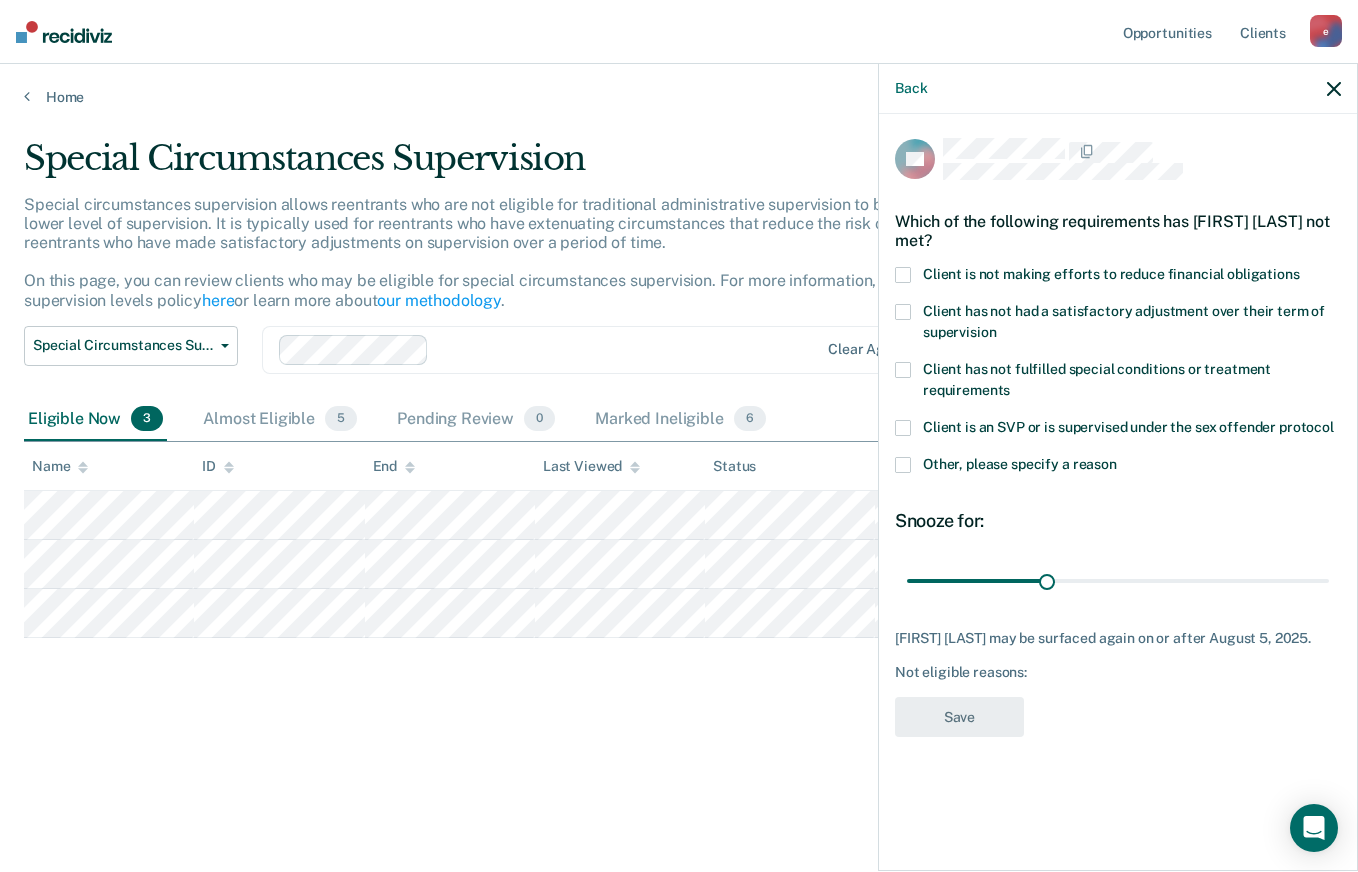 click at bounding box center (903, 275) 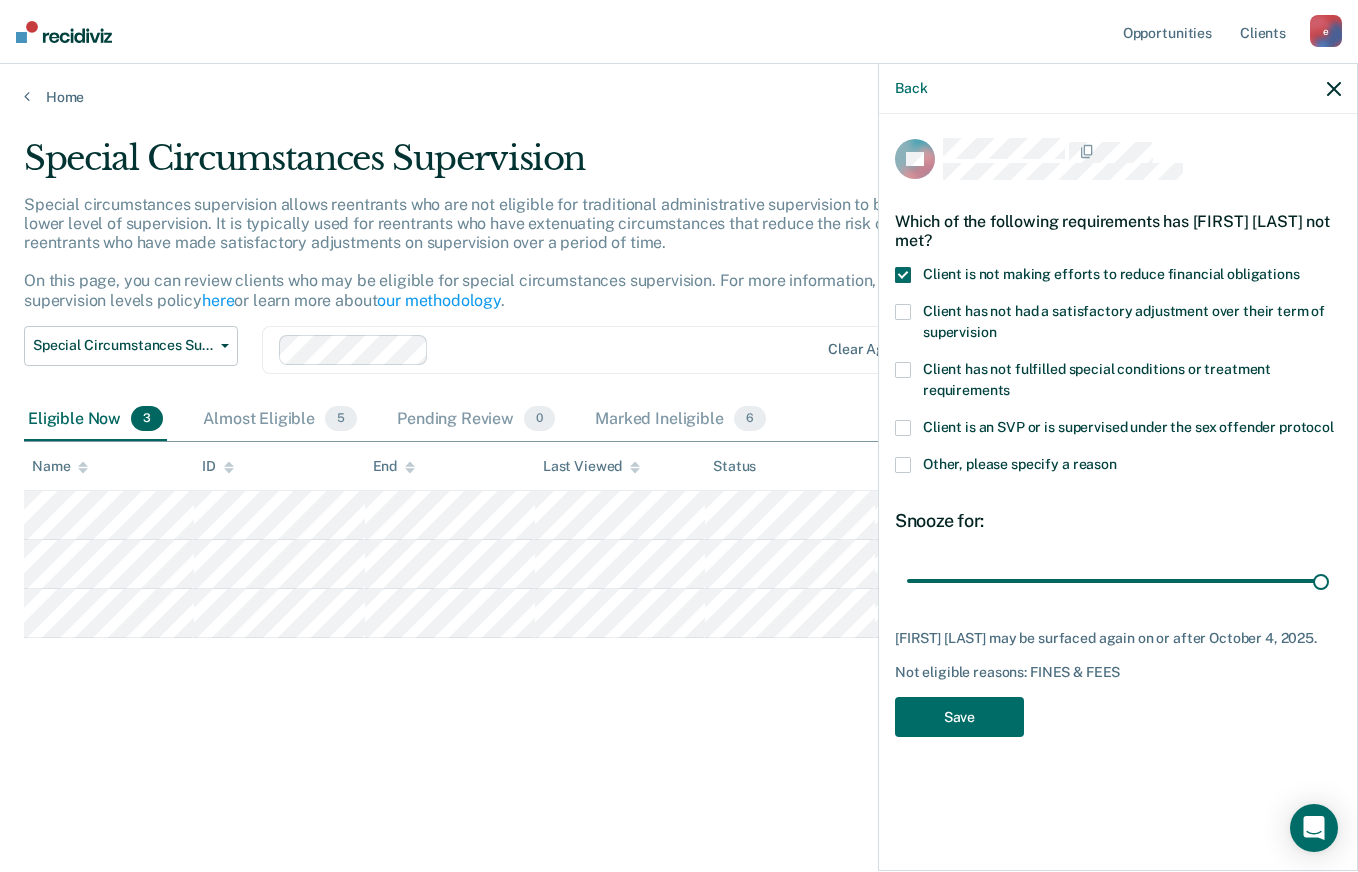 type on "90" 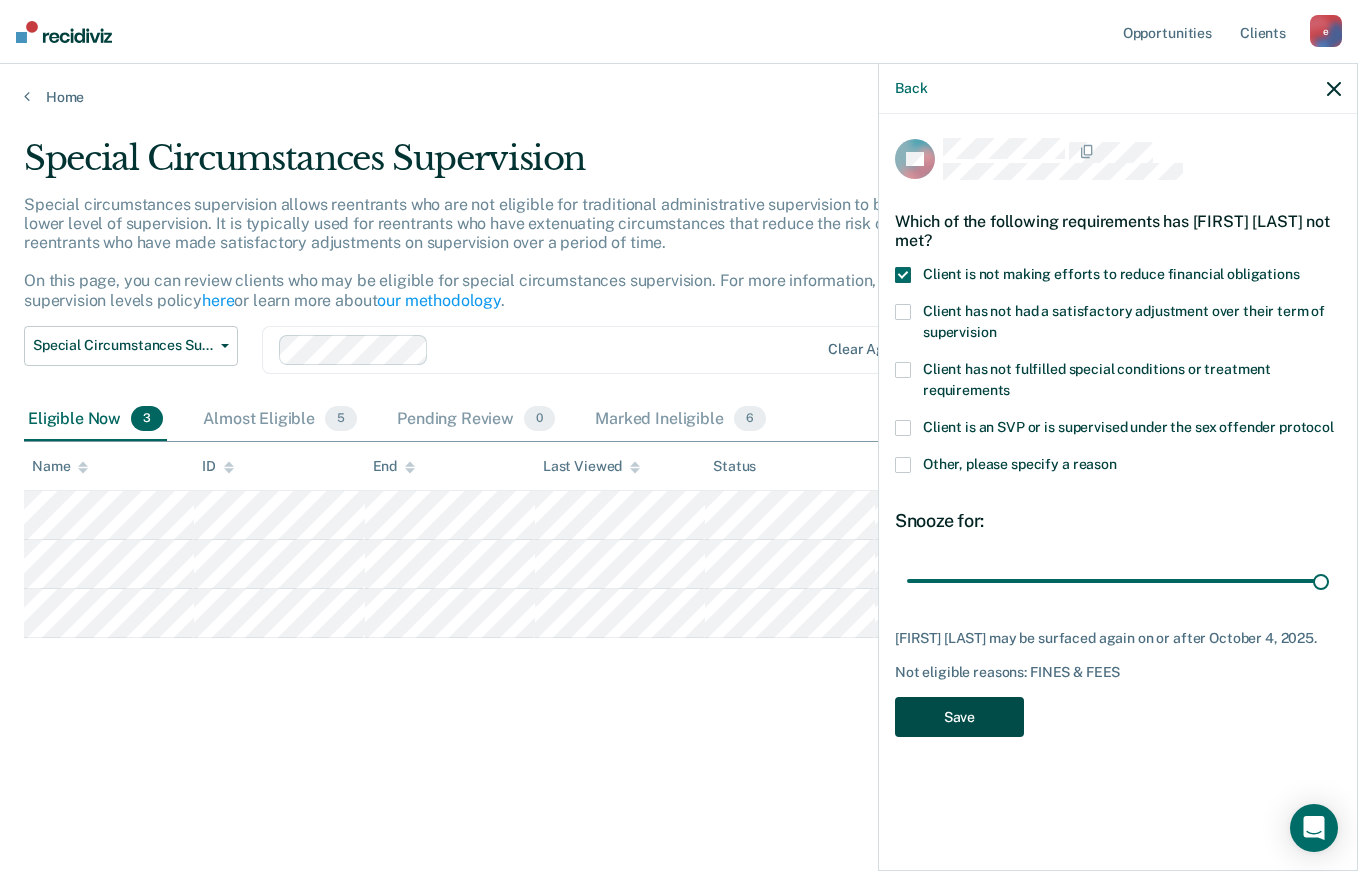 click on "Save" at bounding box center [959, 717] 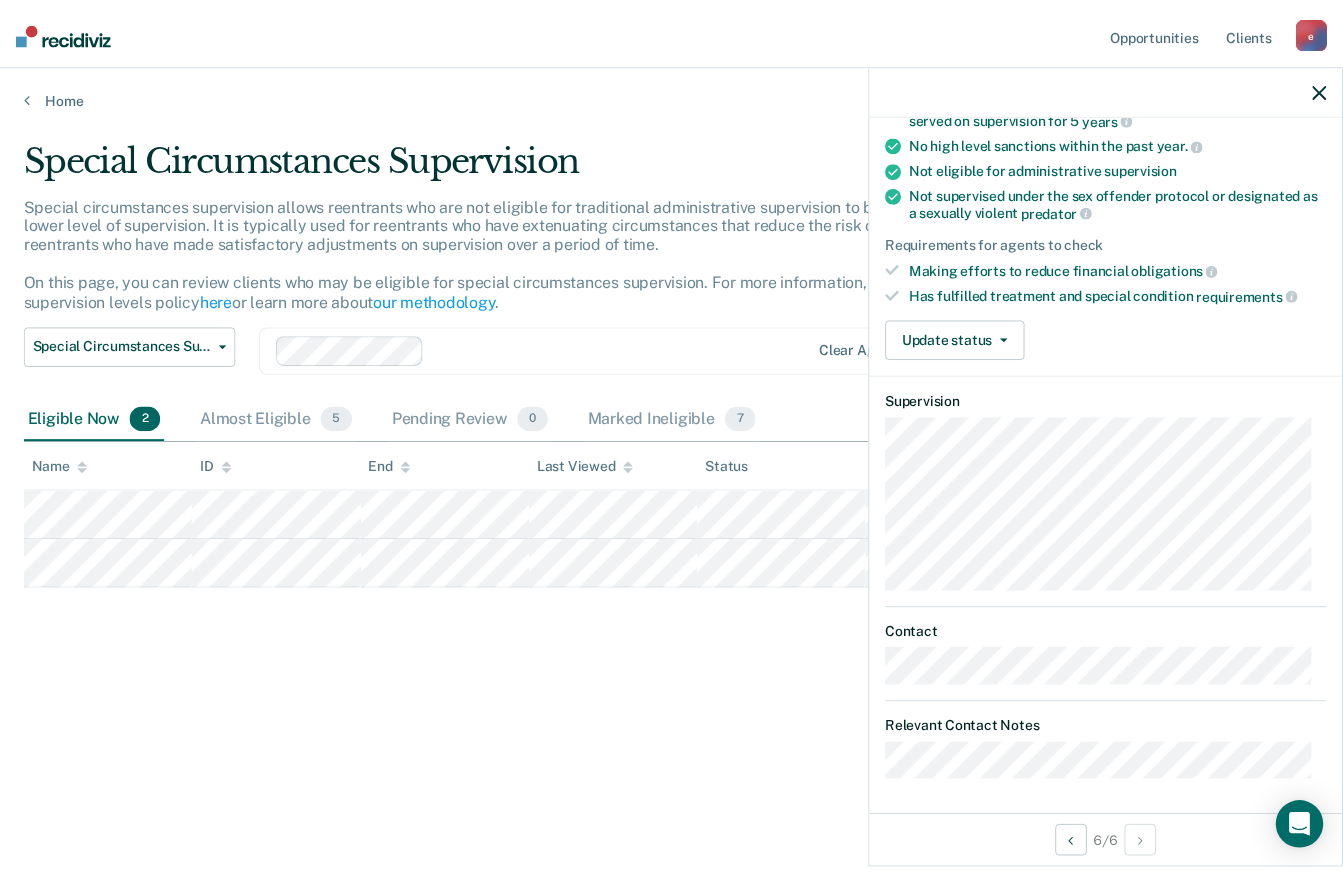 scroll, scrollTop: 0, scrollLeft: 0, axis: both 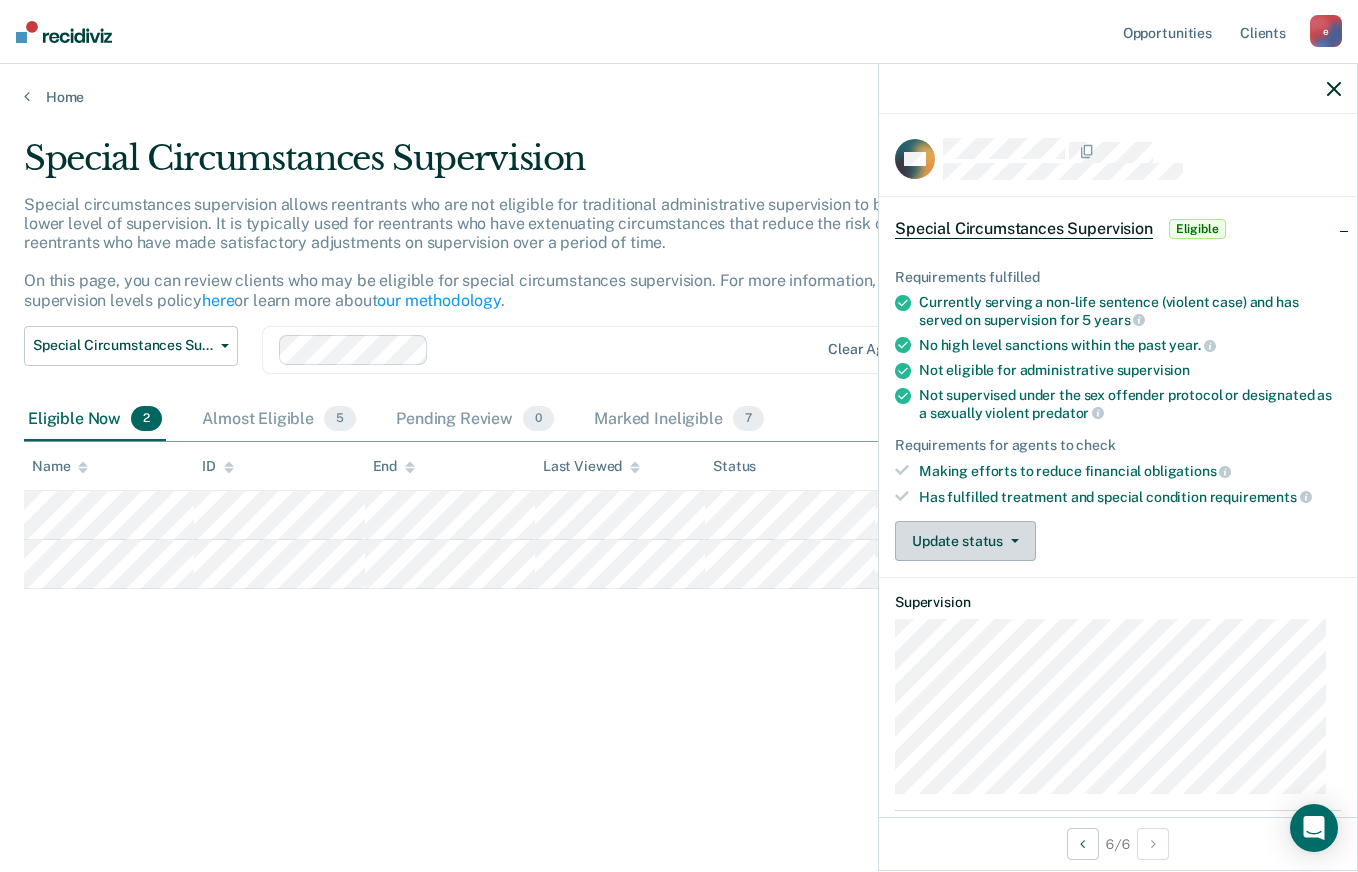 click at bounding box center [1015, 541] 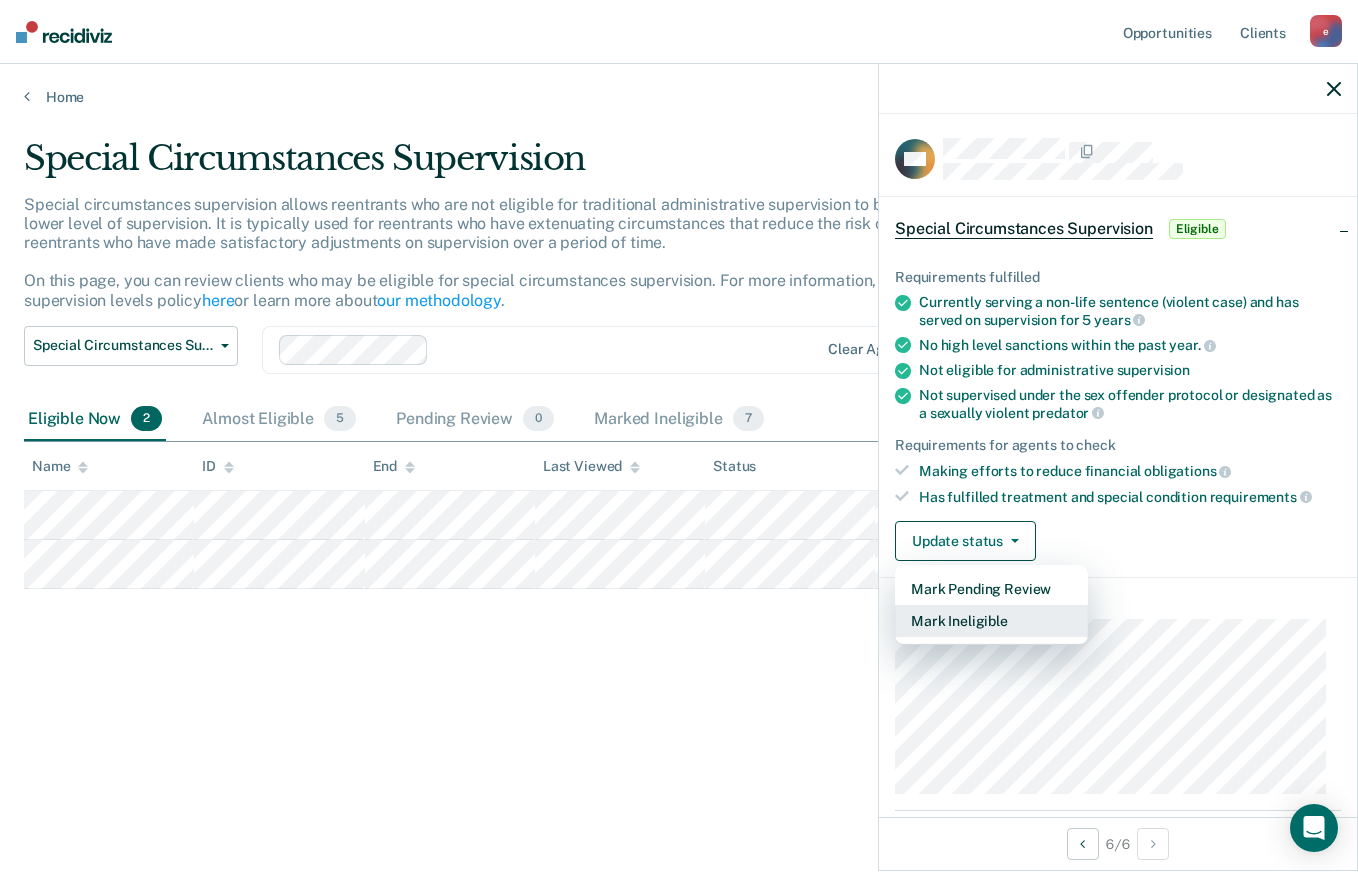 click on "Mark Ineligible" at bounding box center [991, 621] 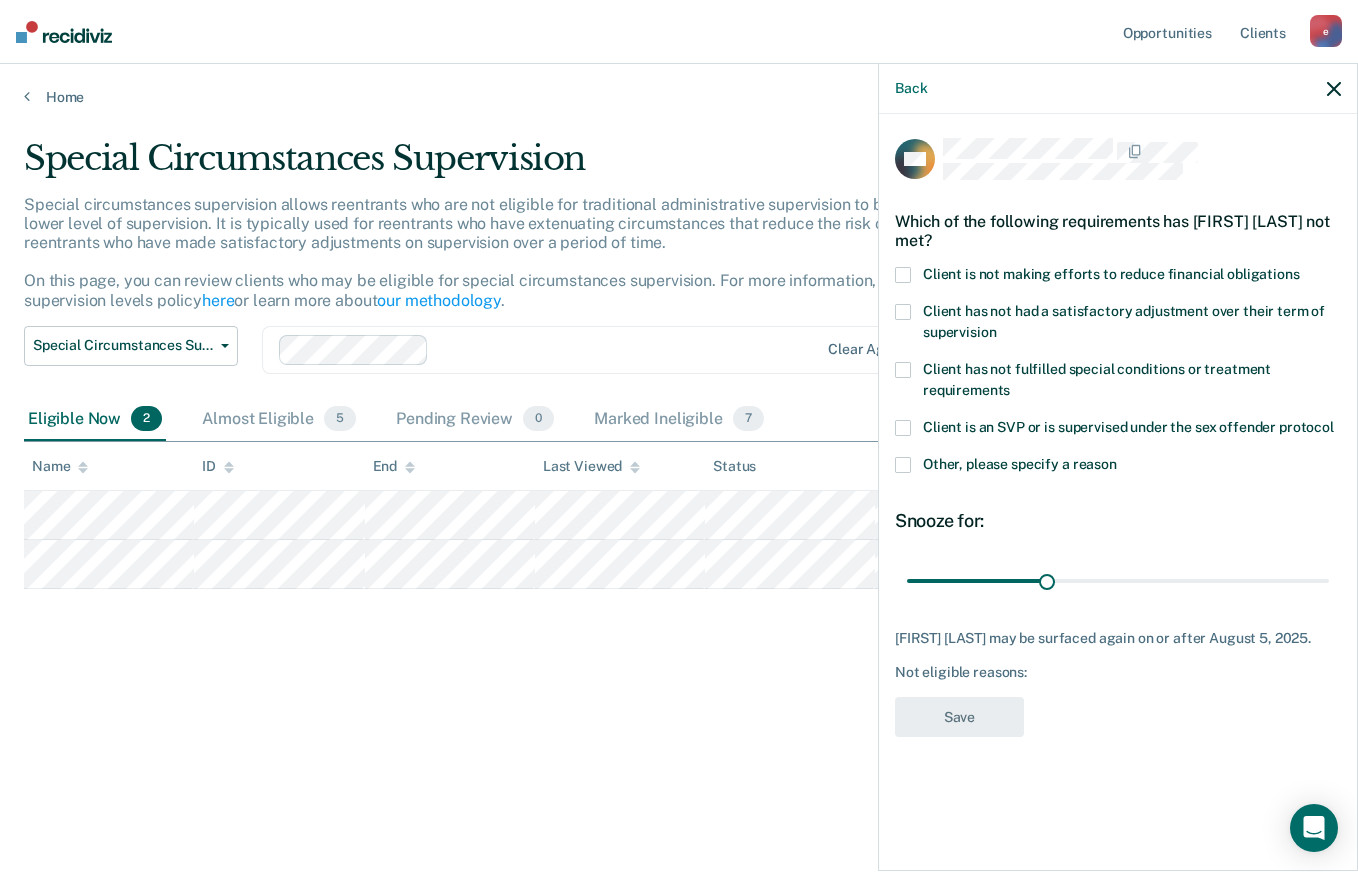 click at bounding box center (903, 275) 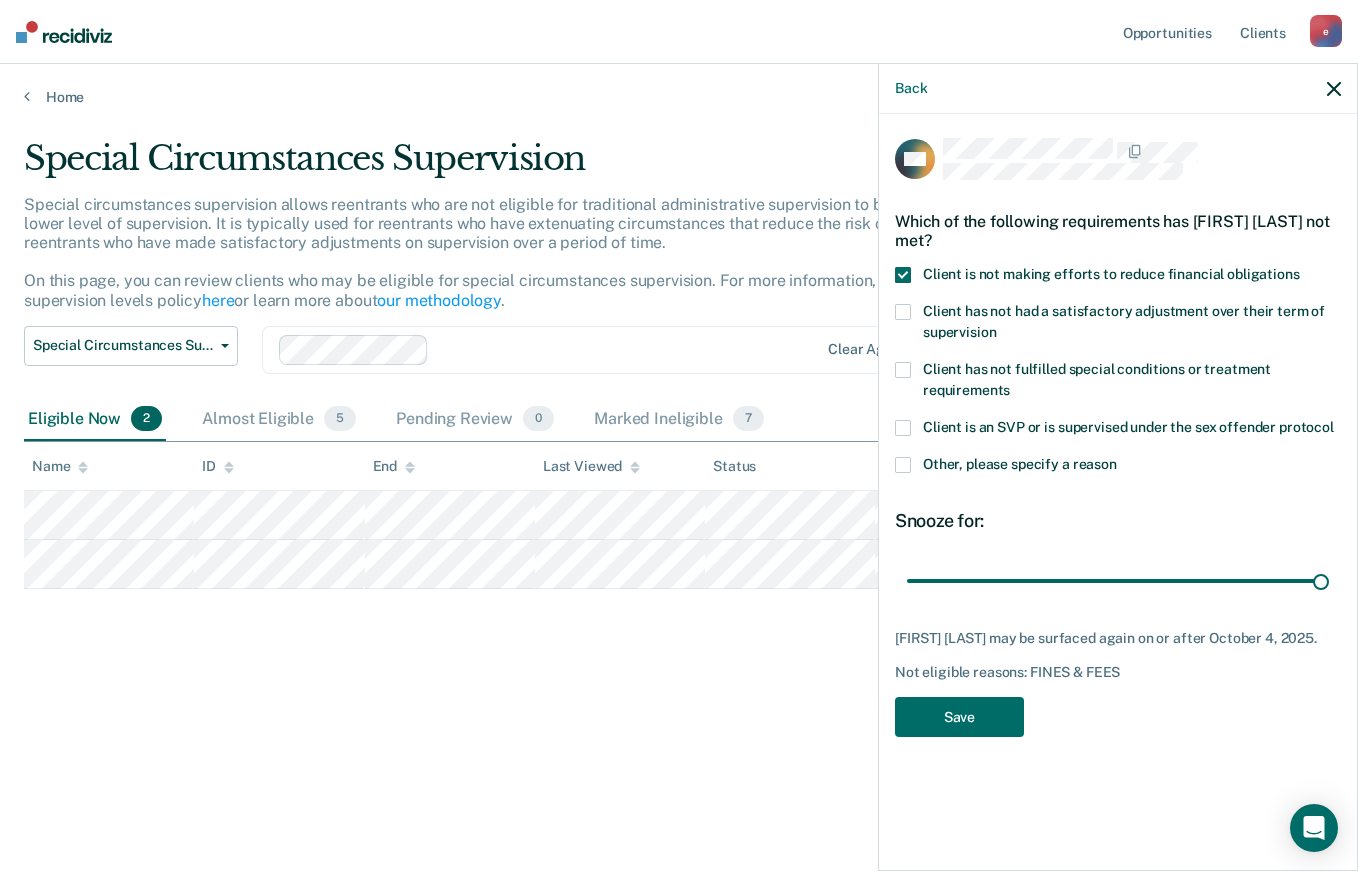type on "90" 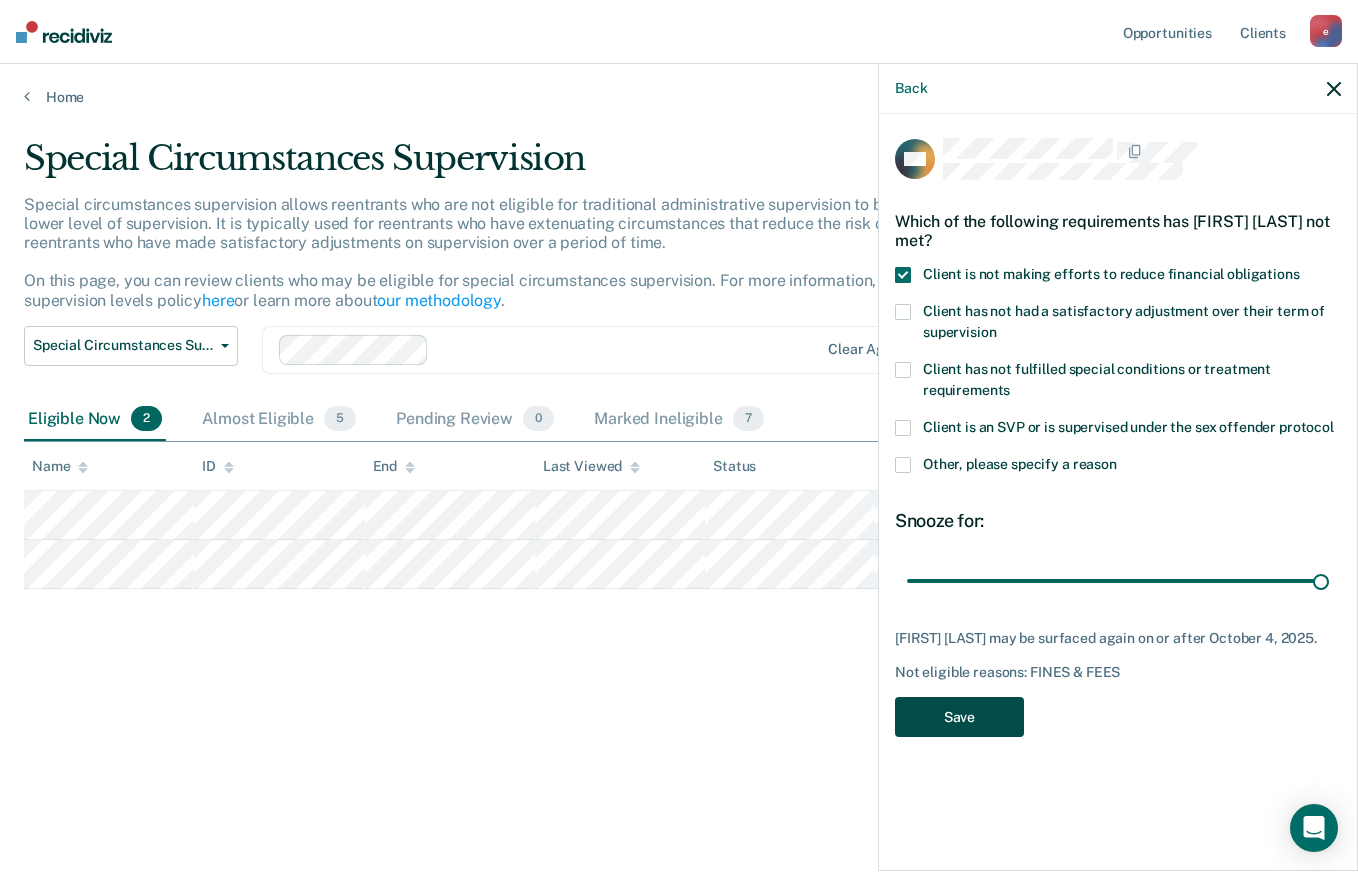 click on "Save" at bounding box center [959, 717] 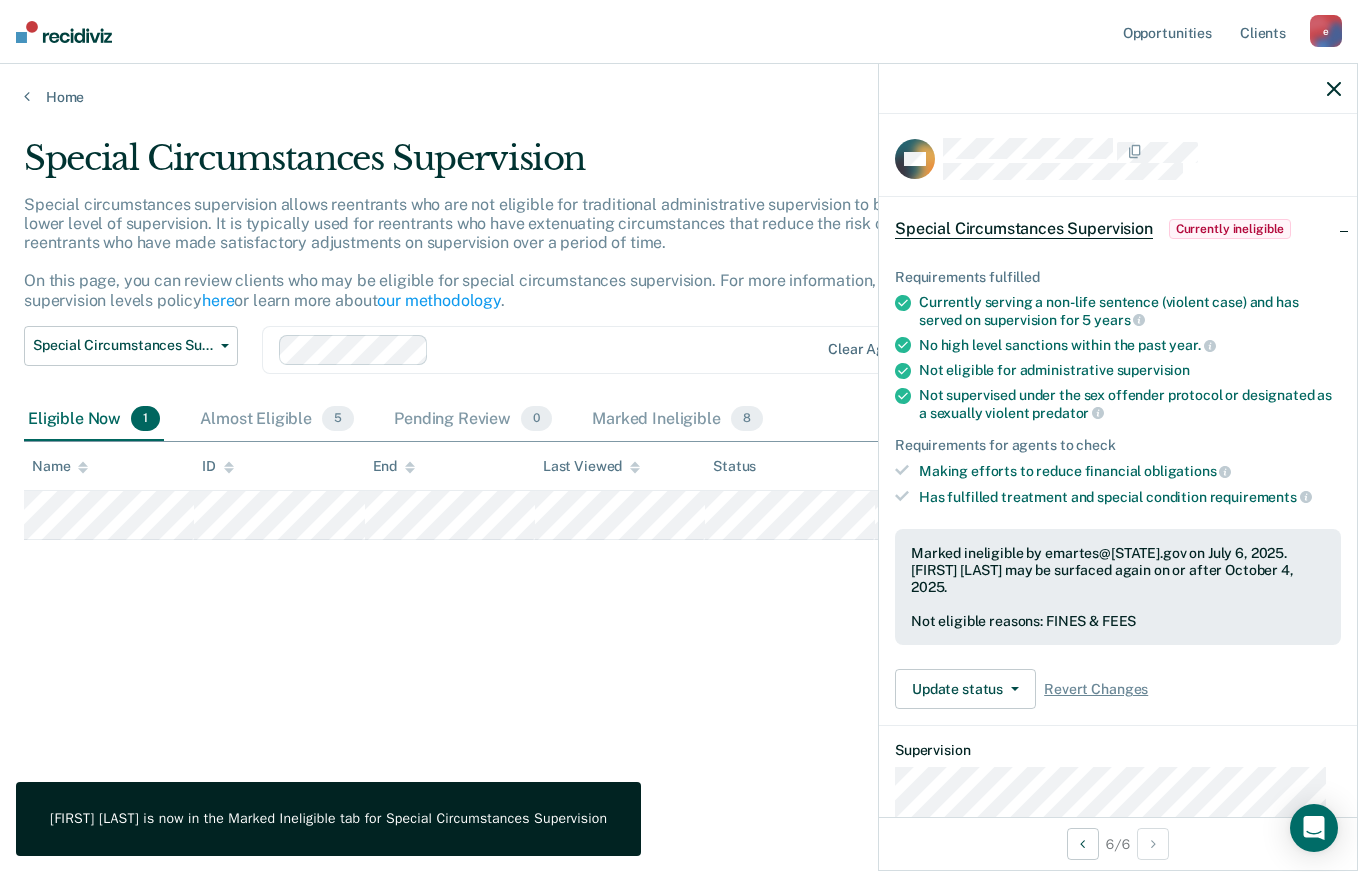 click at bounding box center (64, 32) 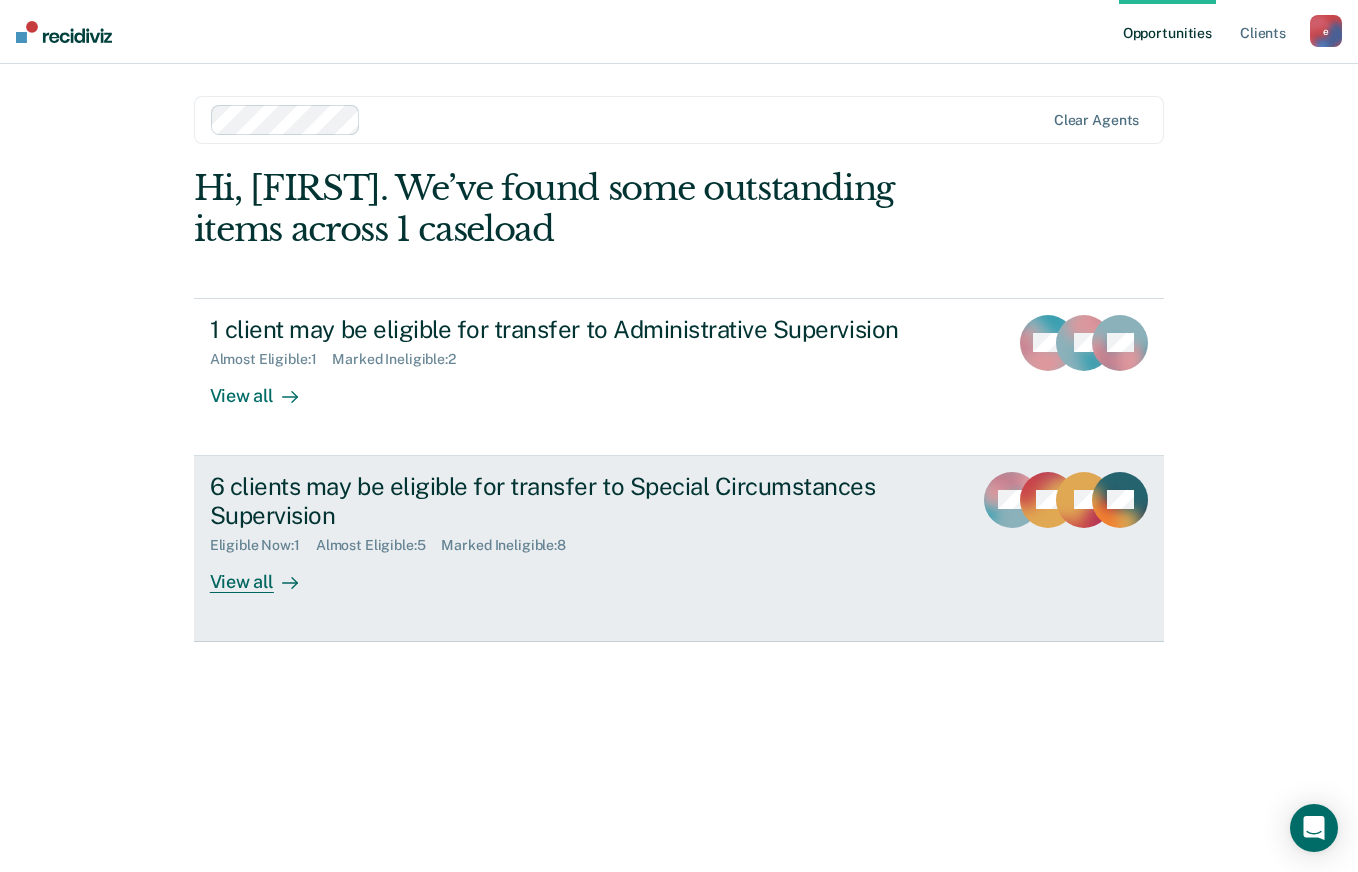 click on "Marked Ineligible :  8" at bounding box center [511, 545] 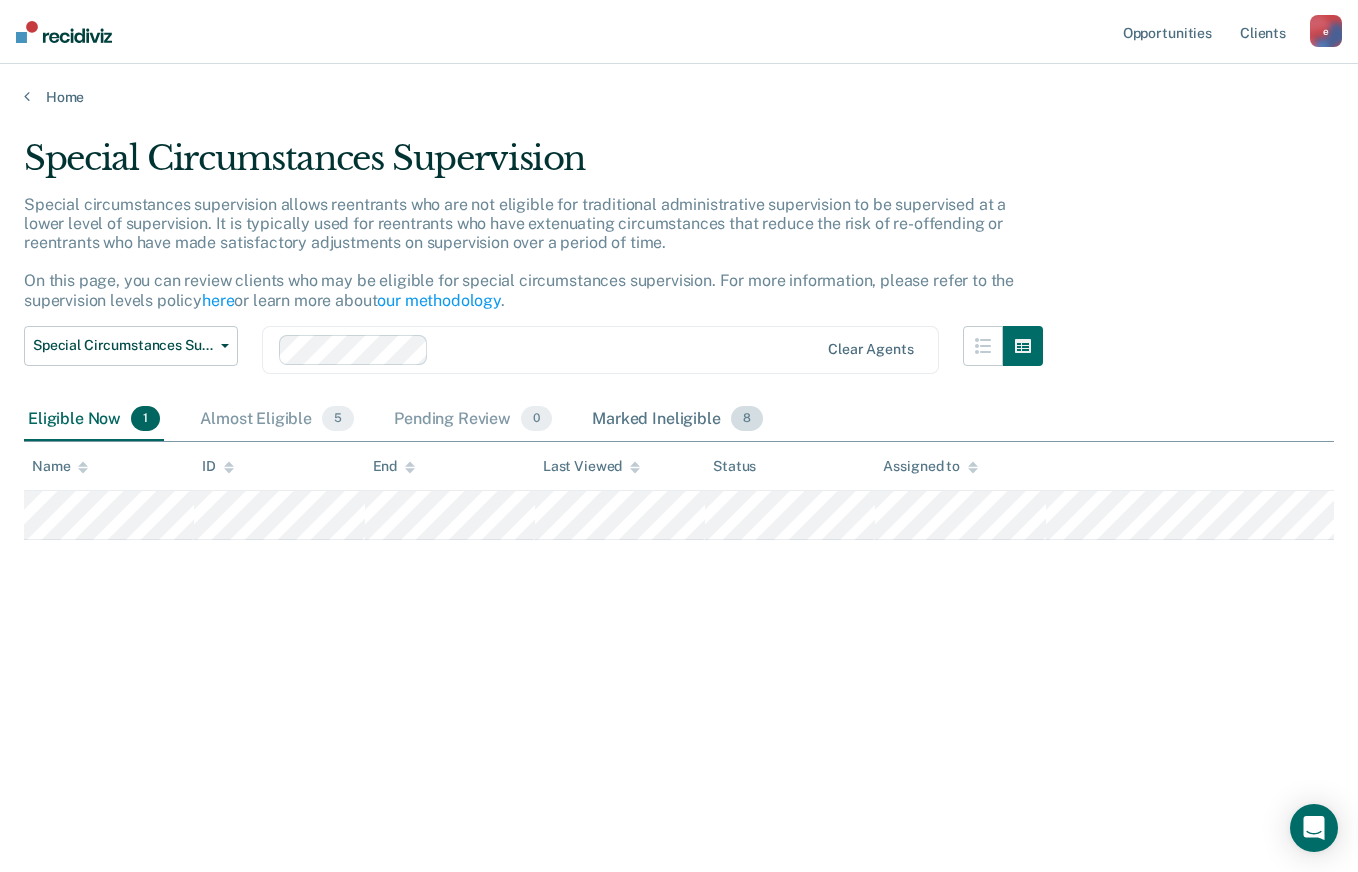 click on "Marked Ineligible 8" at bounding box center [677, 420] 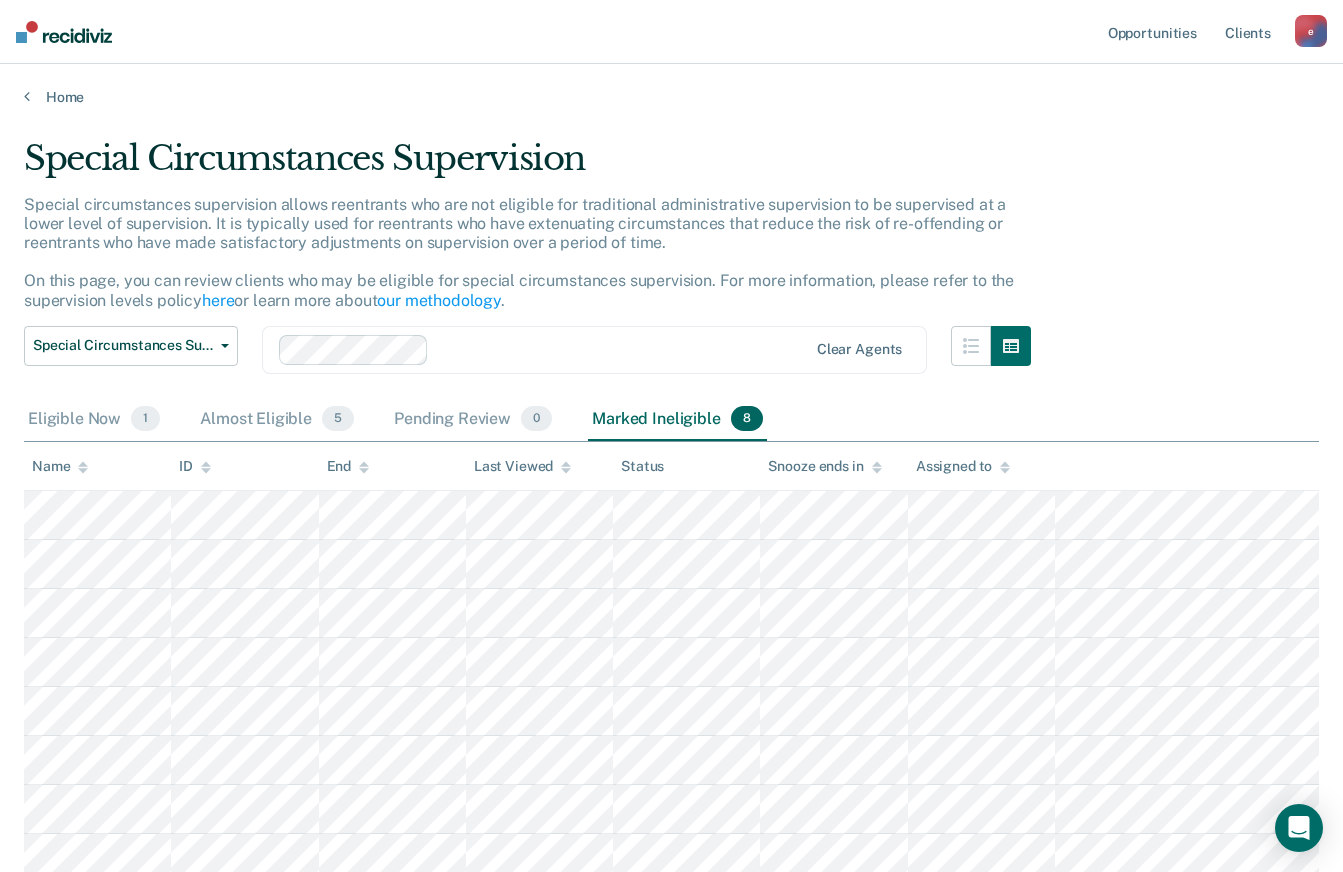 click on "Special Circumstances Supervision   Special circumstances supervision allows reentrants who are not eligible for traditional administrative supervision to be supervised at a lower level of supervision. It is typically used for reentrants who have extenuating circumstances that reduce the risk of re-offending or reentrants who have made satisfactory adjustments on supervision over a period of time. On this page, you can review clients who may be eligible for special circumstances supervision. For more information, please refer to the supervision levels policy  here  or learn more about  our methodology .  Special Circumstances Supervision Administrative Supervision Special Circumstances Supervision Clear   agents Eligible Now 1 Almost Eligible 5 Pending Review 0 Marked Ineligible 8
To pick up a draggable item, press the space bar.
While dragging, use the arrow keys to move the item.
Press space again to drop the item in its new position, or press escape to cancel.
Name ID End Last Viewed Status" at bounding box center (671, 563) 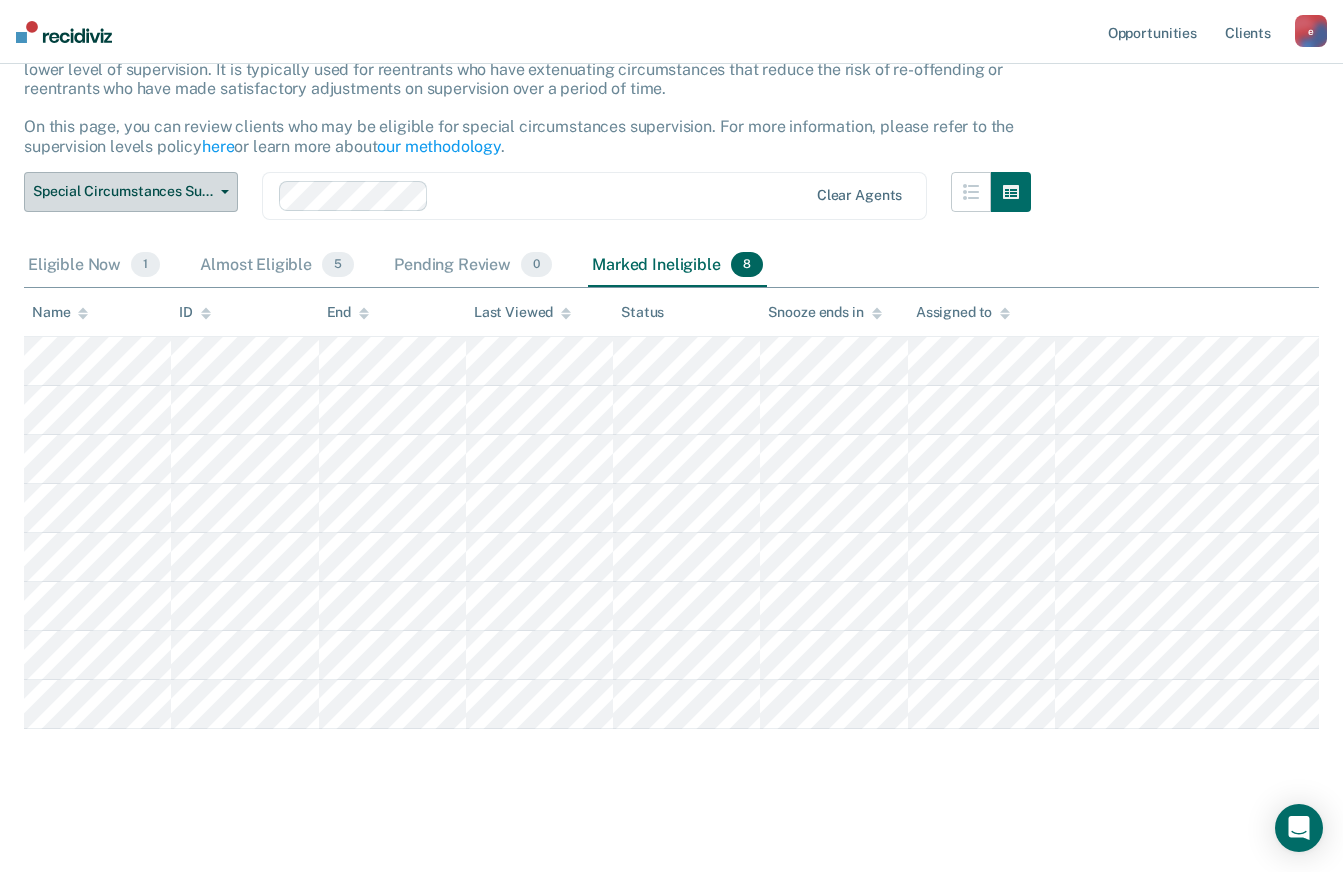 click on "Special Circumstances Supervision" at bounding box center (131, 192) 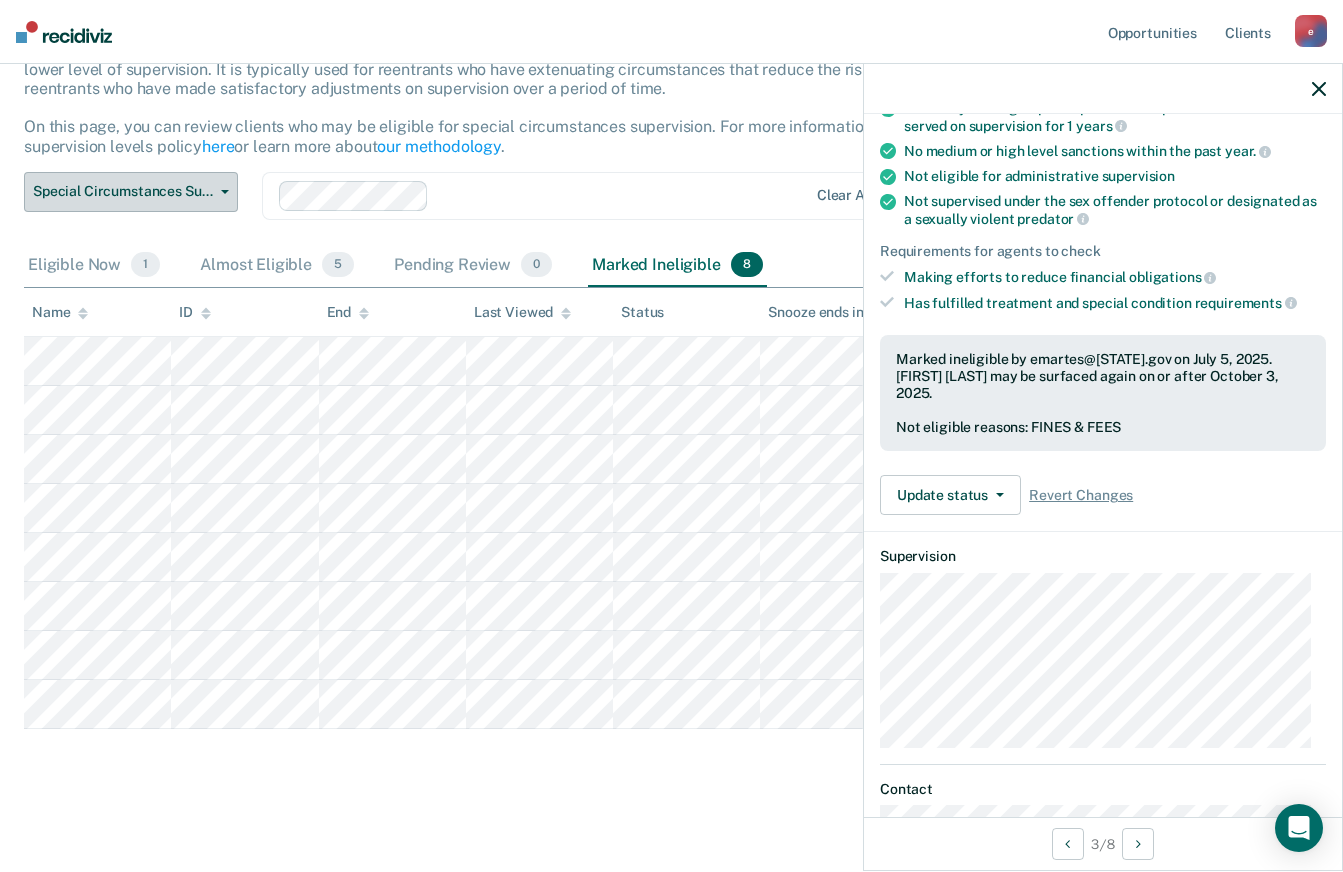 scroll, scrollTop: 195, scrollLeft: 0, axis: vertical 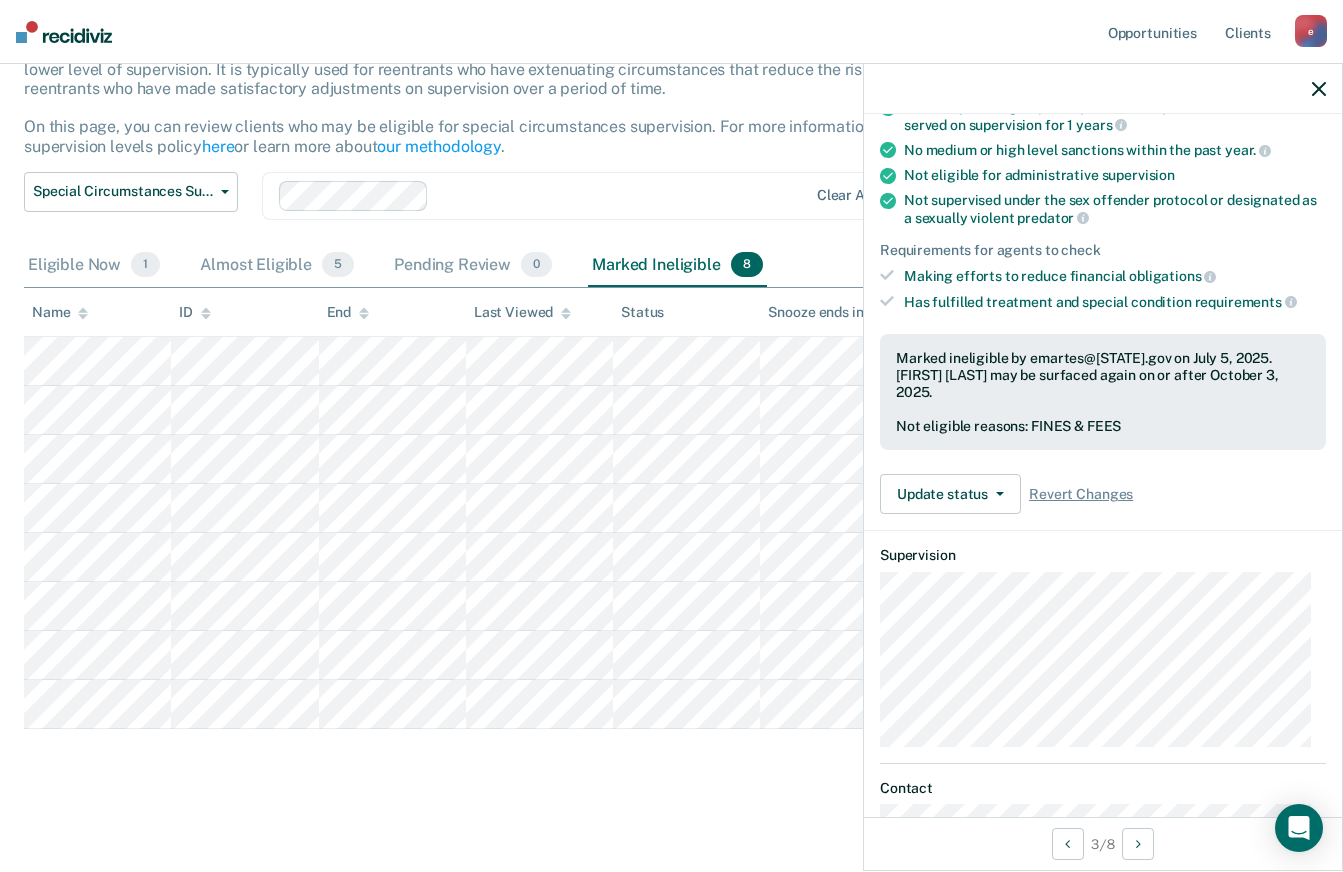 click at bounding box center (64, 32) 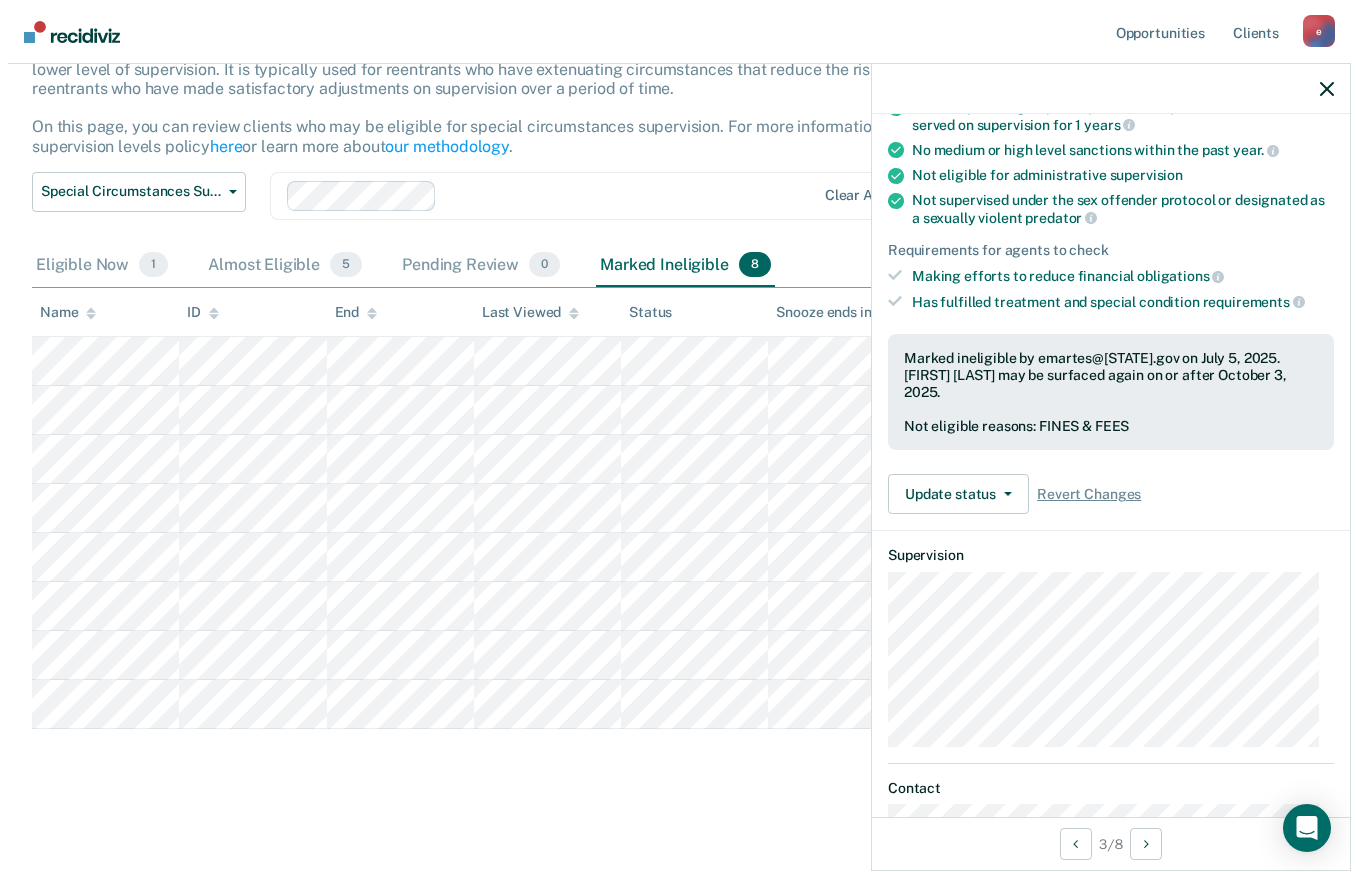 scroll, scrollTop: 0, scrollLeft: 0, axis: both 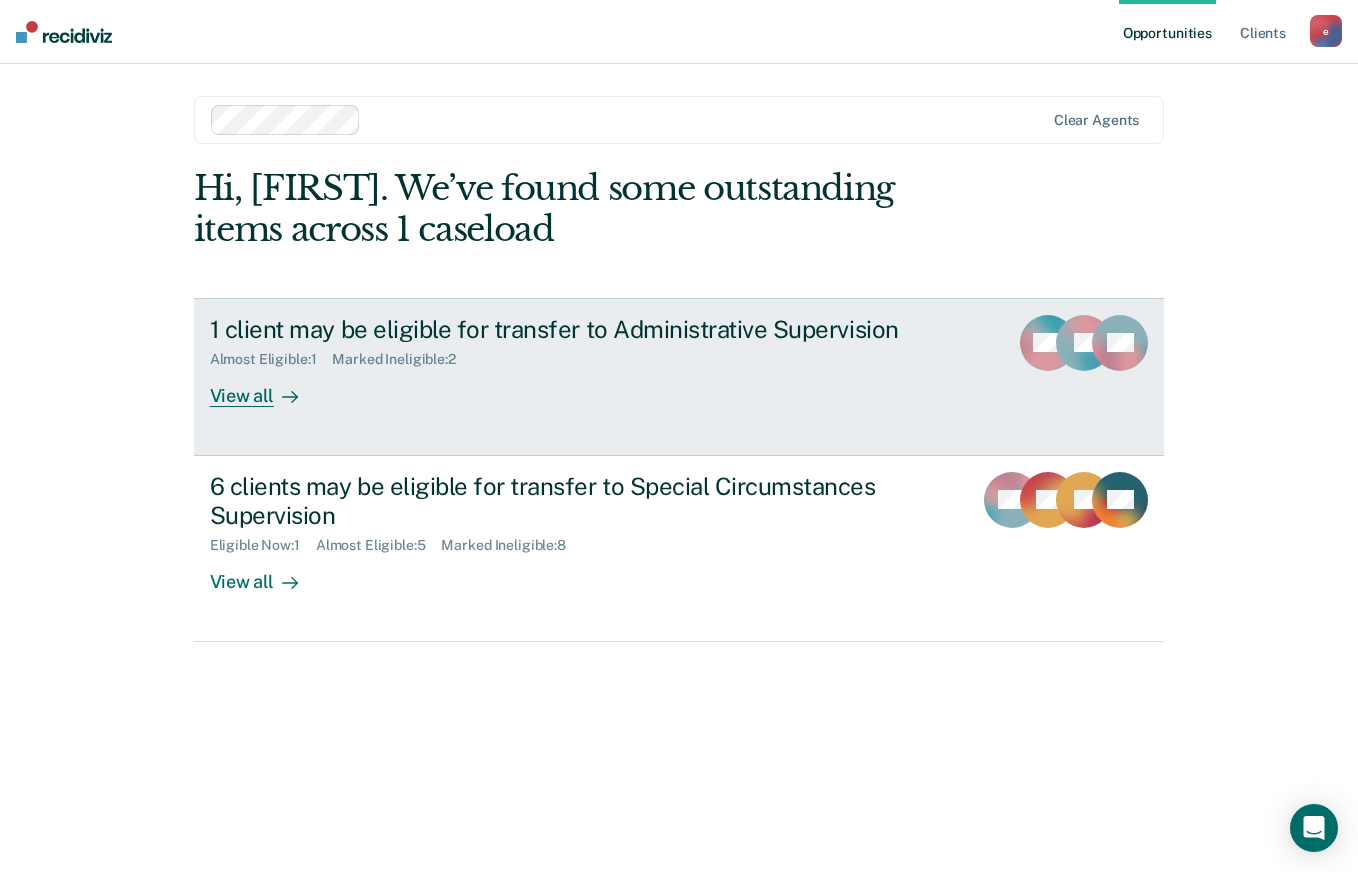click on "View all" at bounding box center [266, 387] 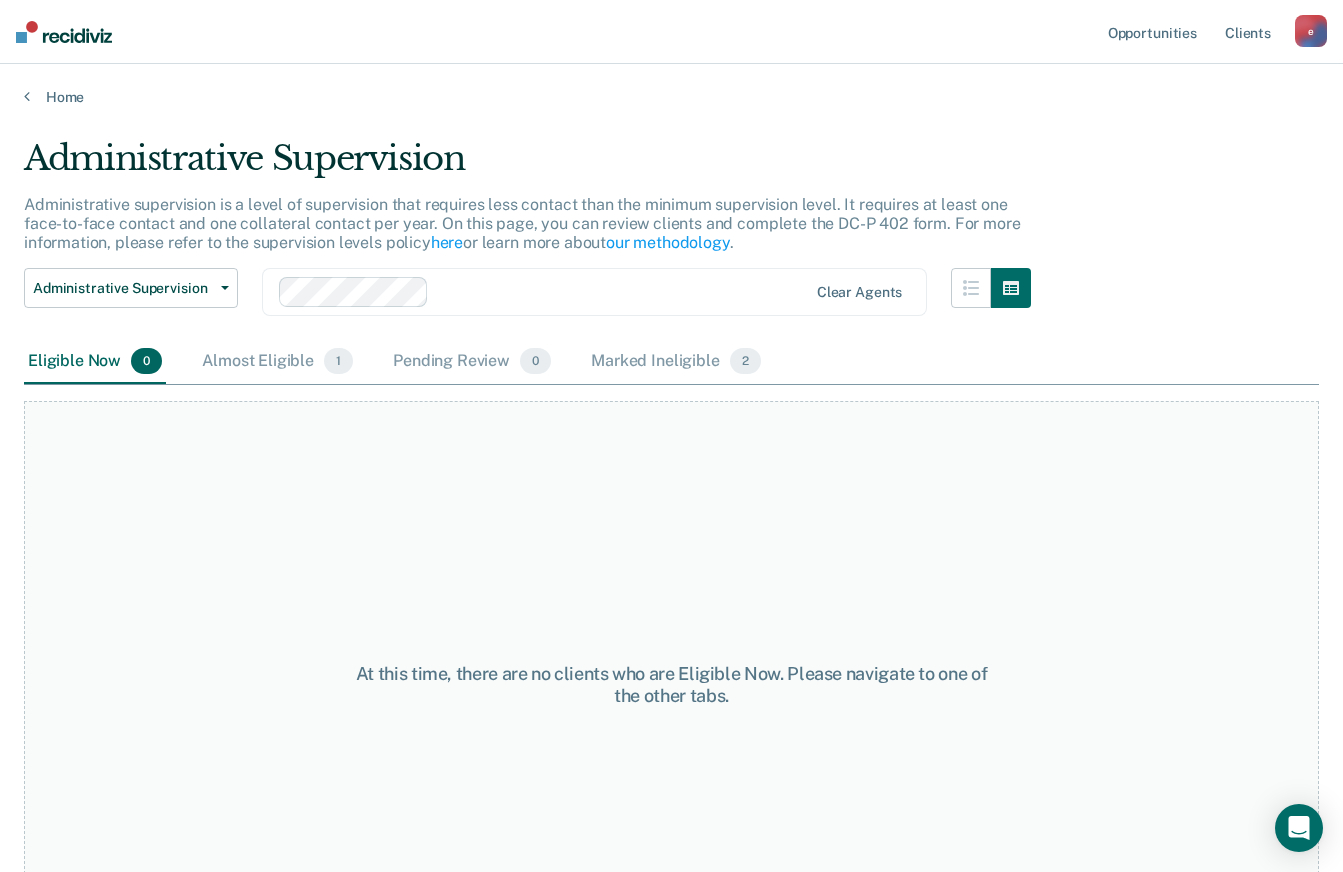 click at bounding box center (64, 32) 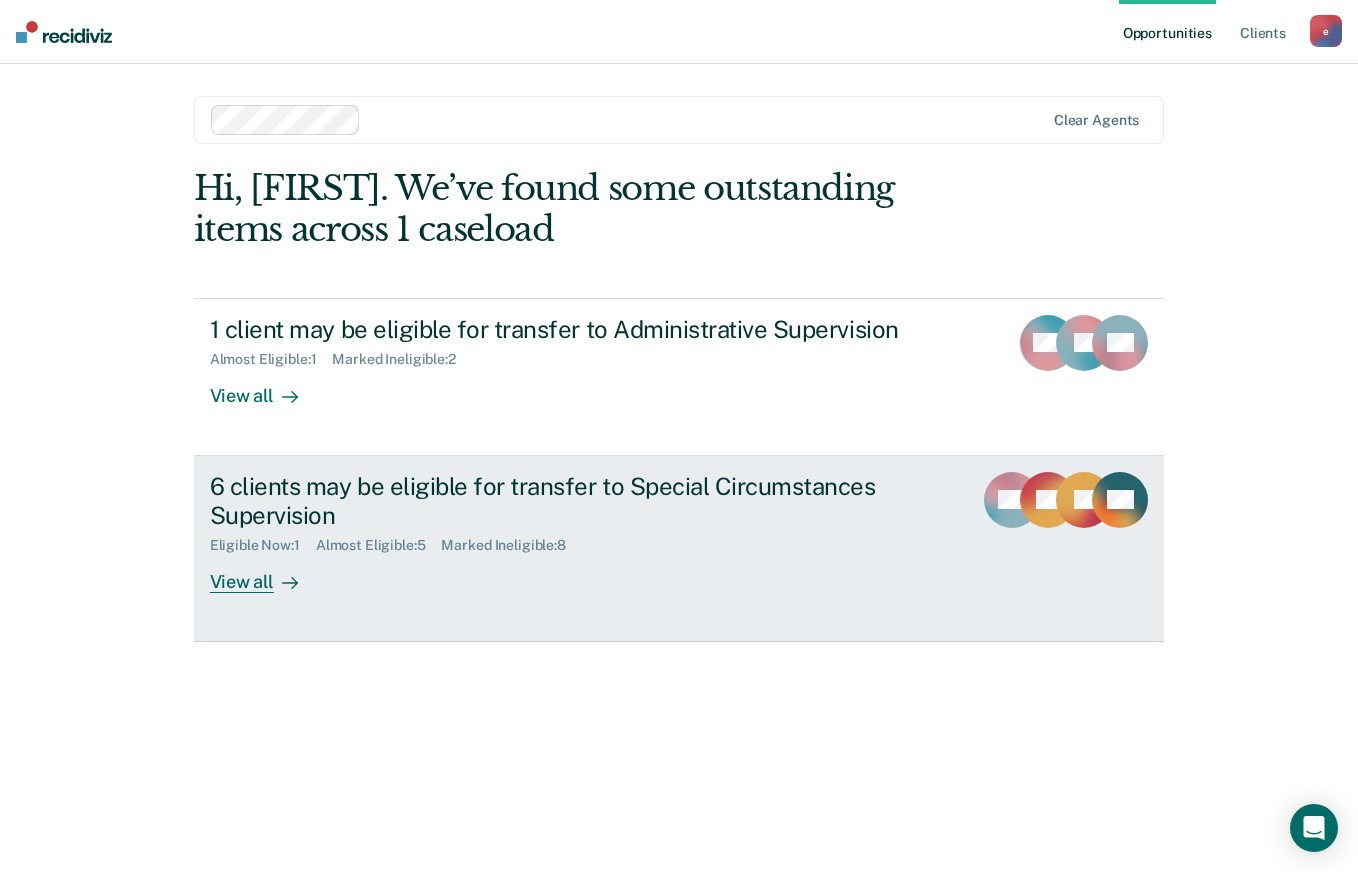 click on "View all" at bounding box center [266, 573] 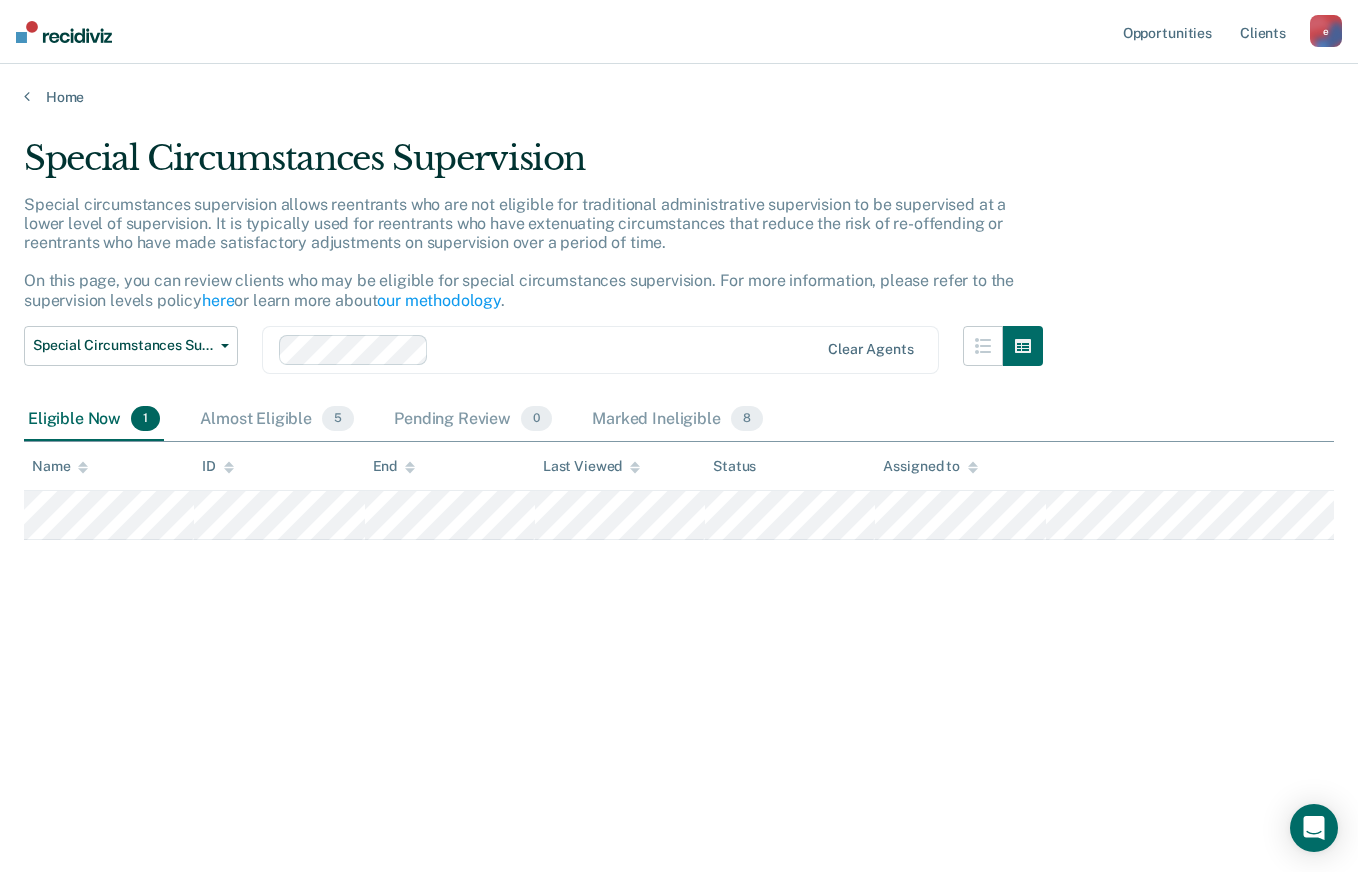 click at bounding box center [64, 32] 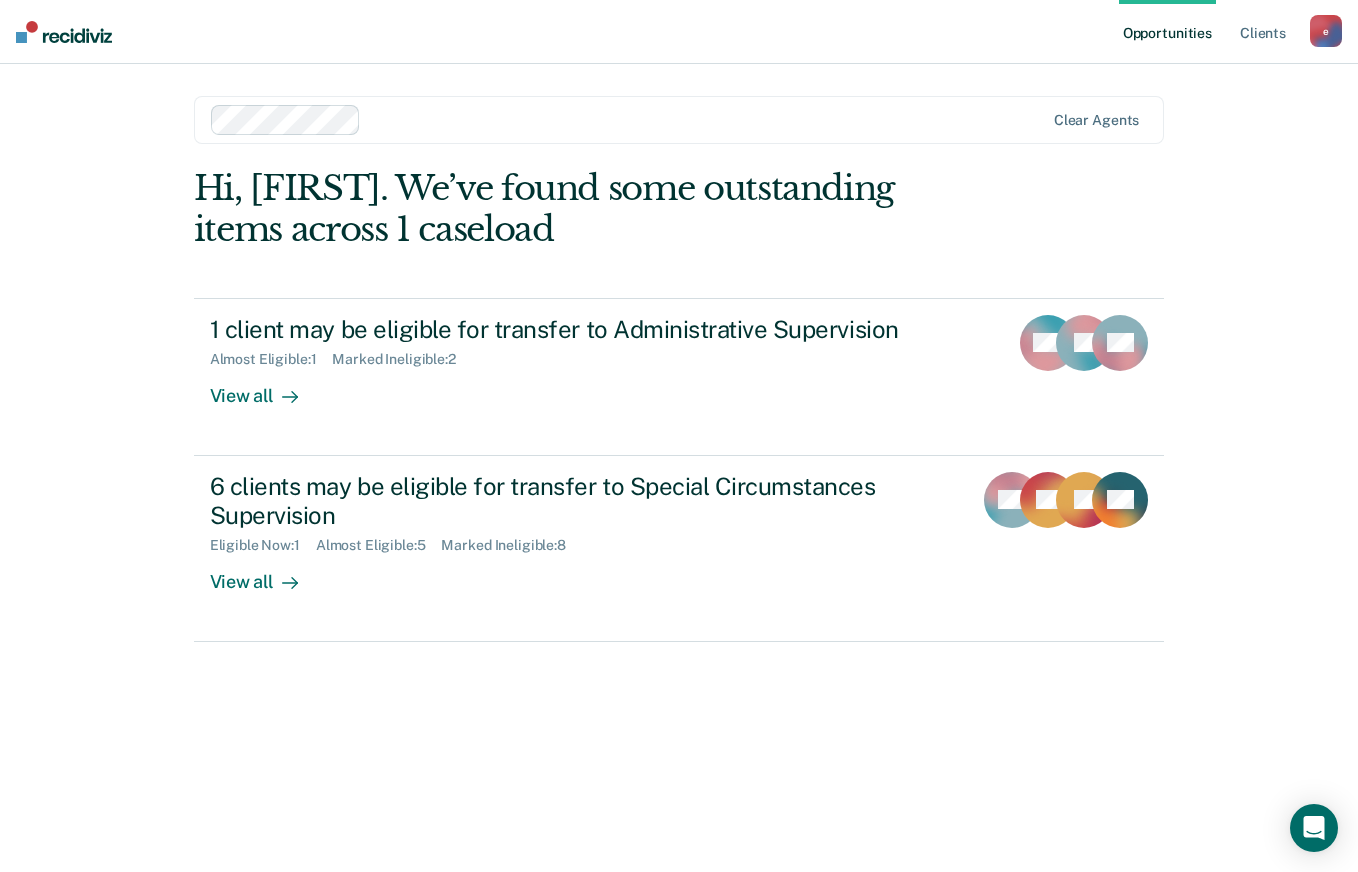 click on "e" at bounding box center [1326, 31] 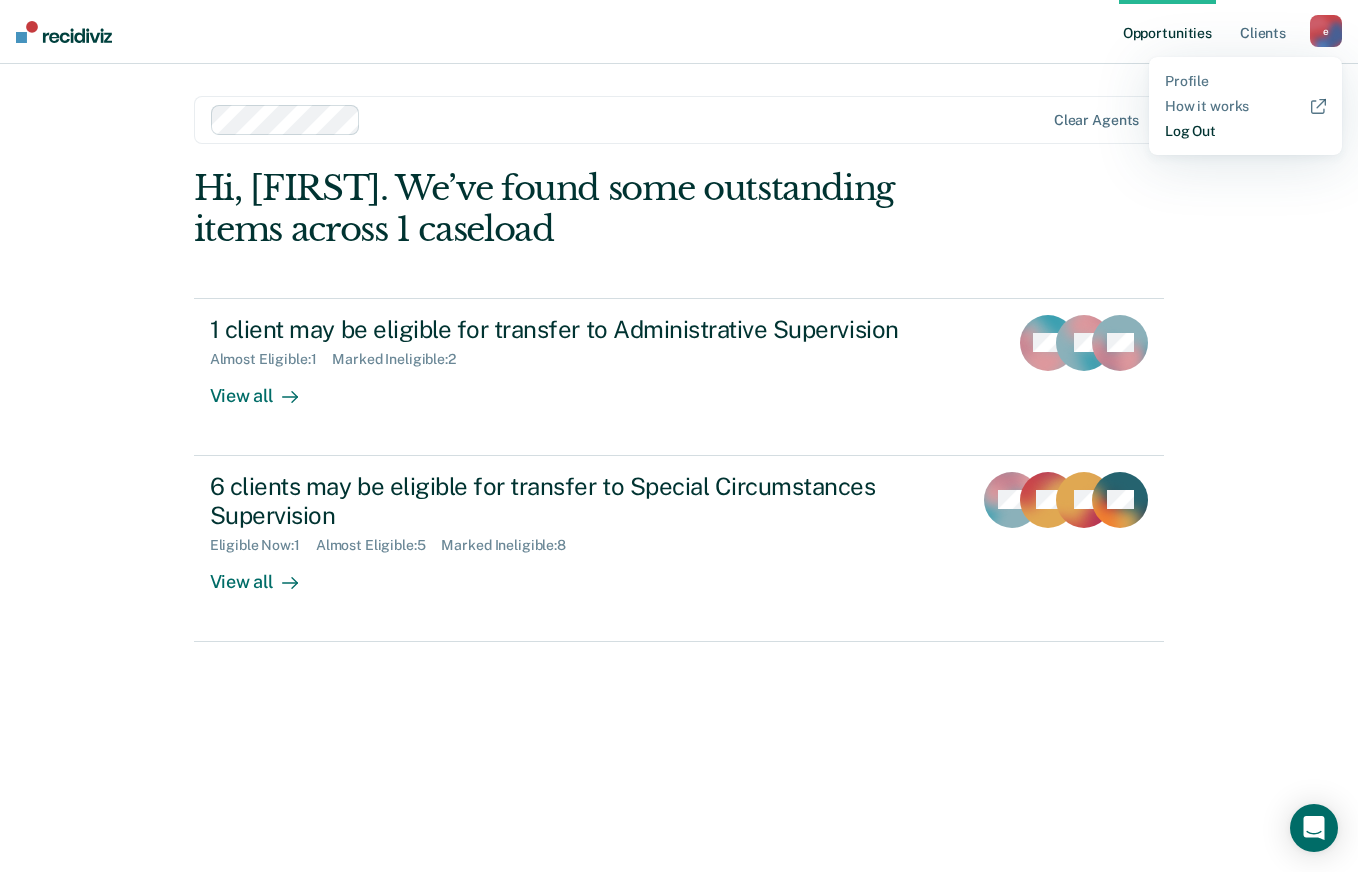 click on "Log Out" at bounding box center (1245, 131) 